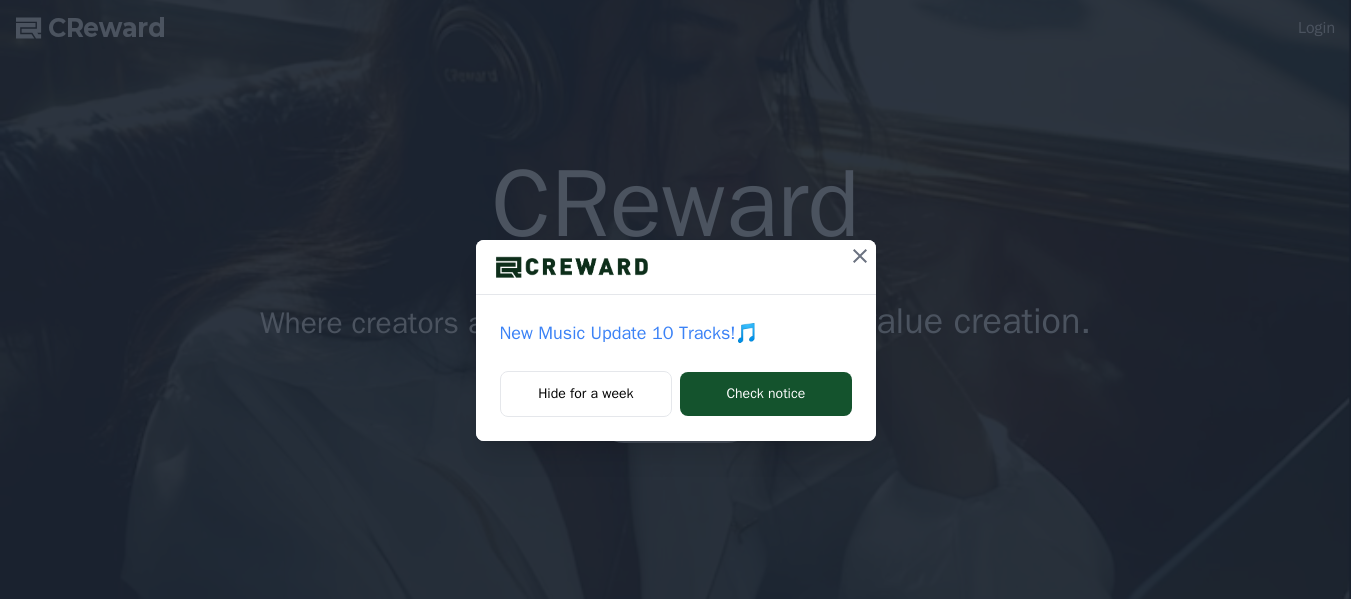 scroll, scrollTop: 0, scrollLeft: 0, axis: both 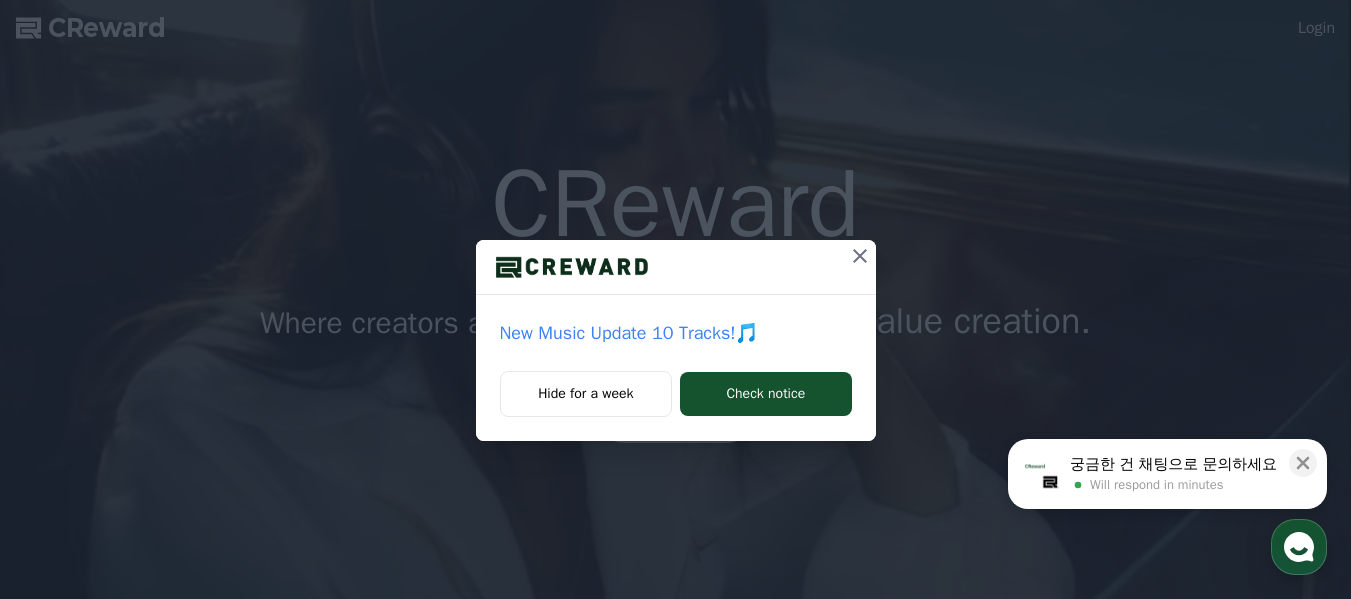 click 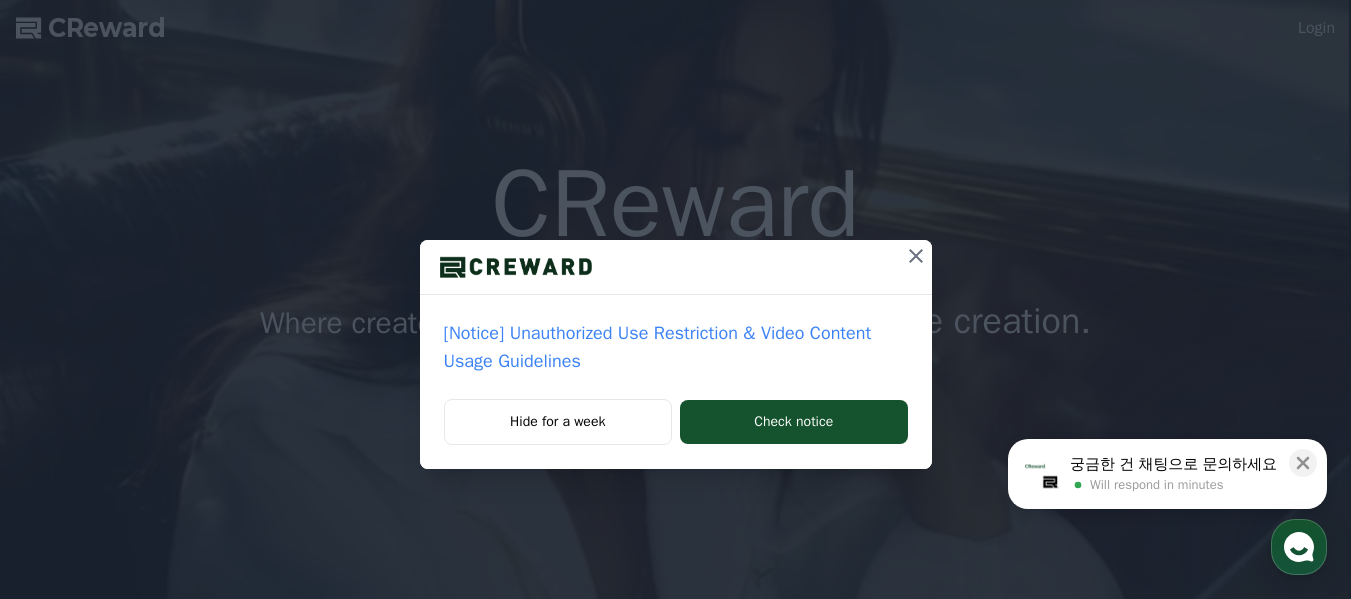 click 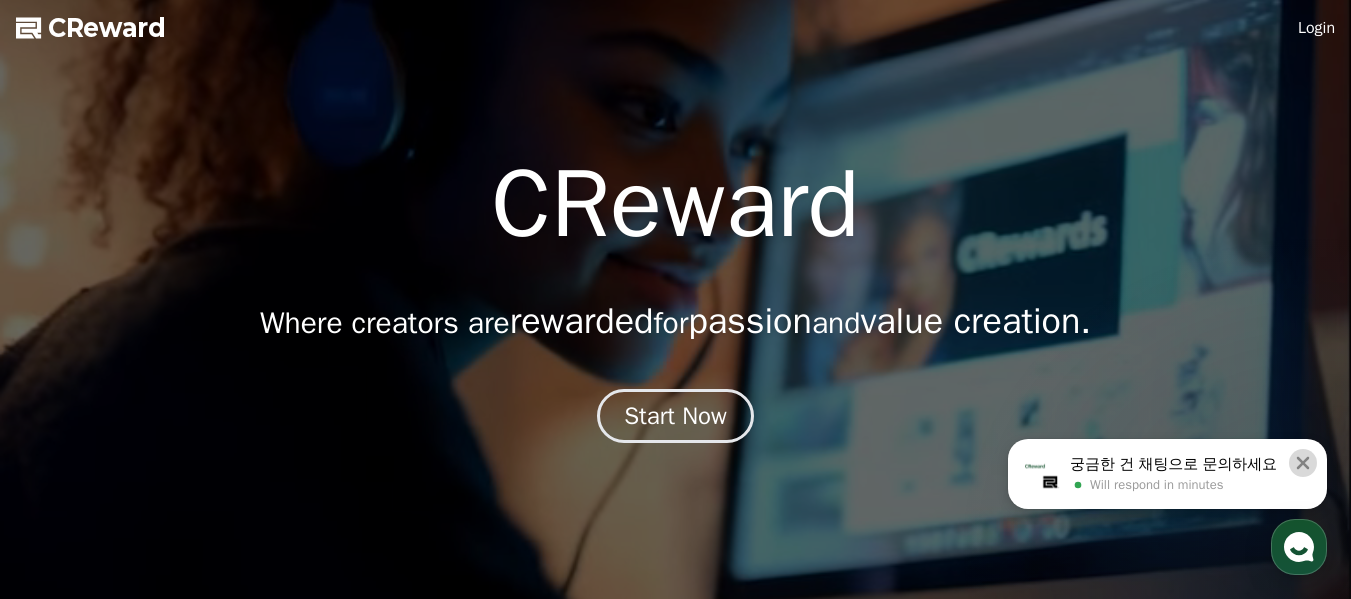 click 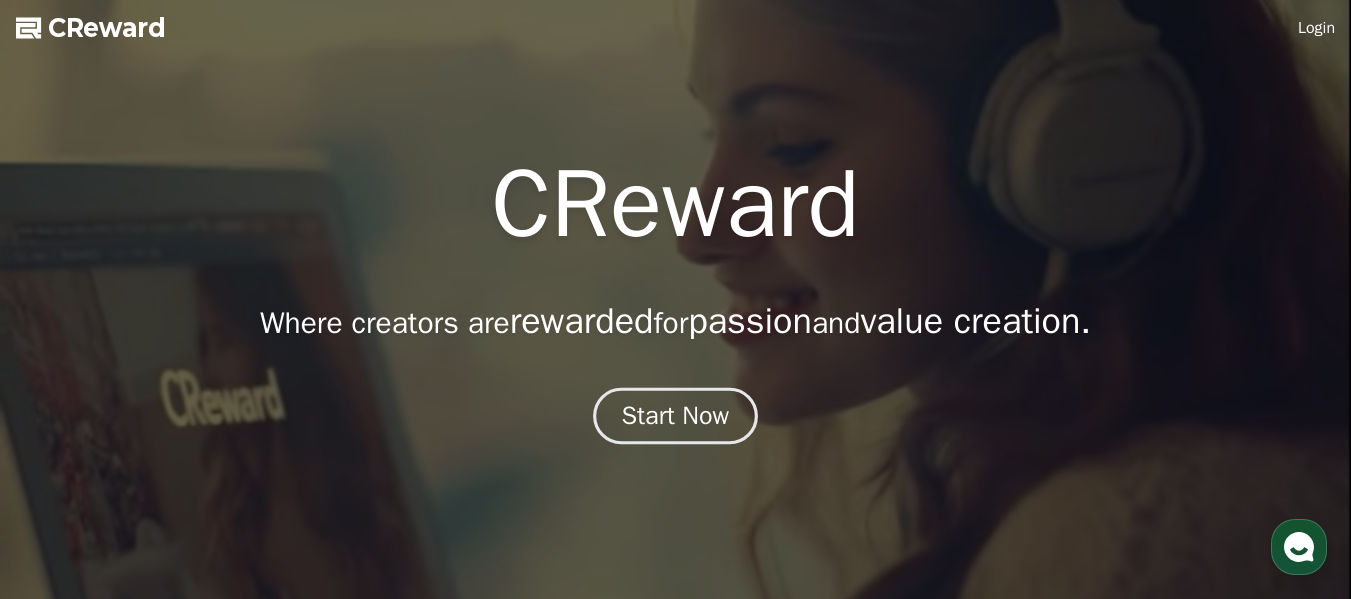 click on "Start Now" at bounding box center [676, 416] 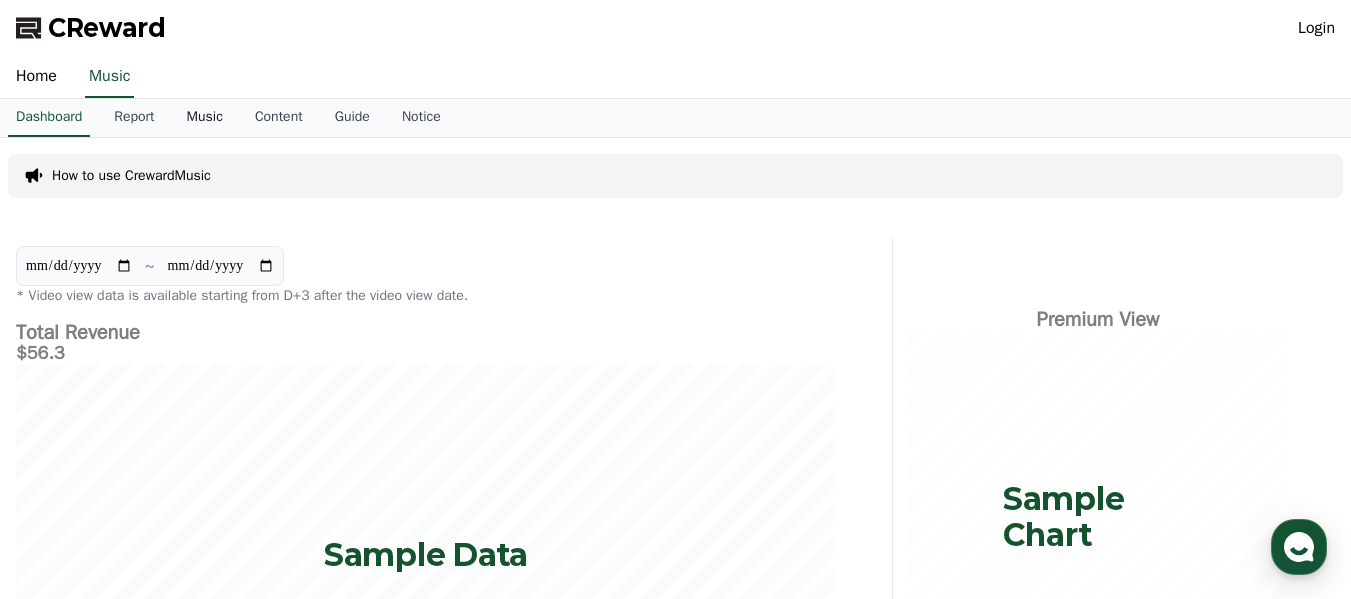 click on "Music" at bounding box center (205, 118) 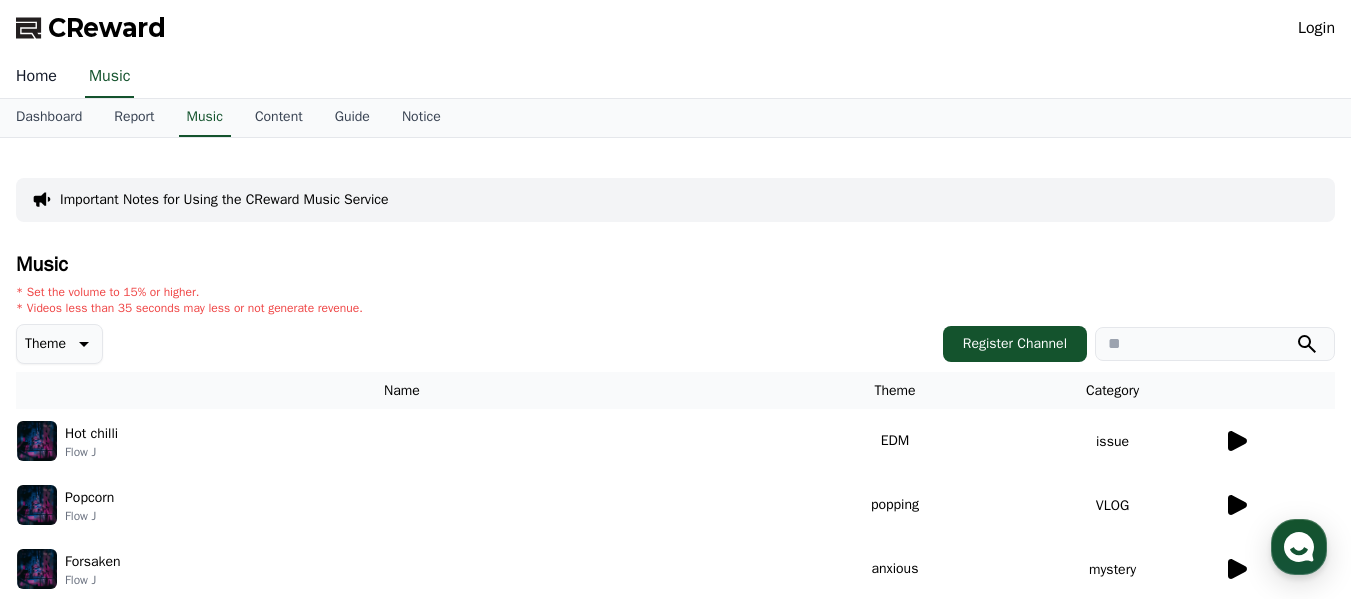click on "Home" at bounding box center [36, 77] 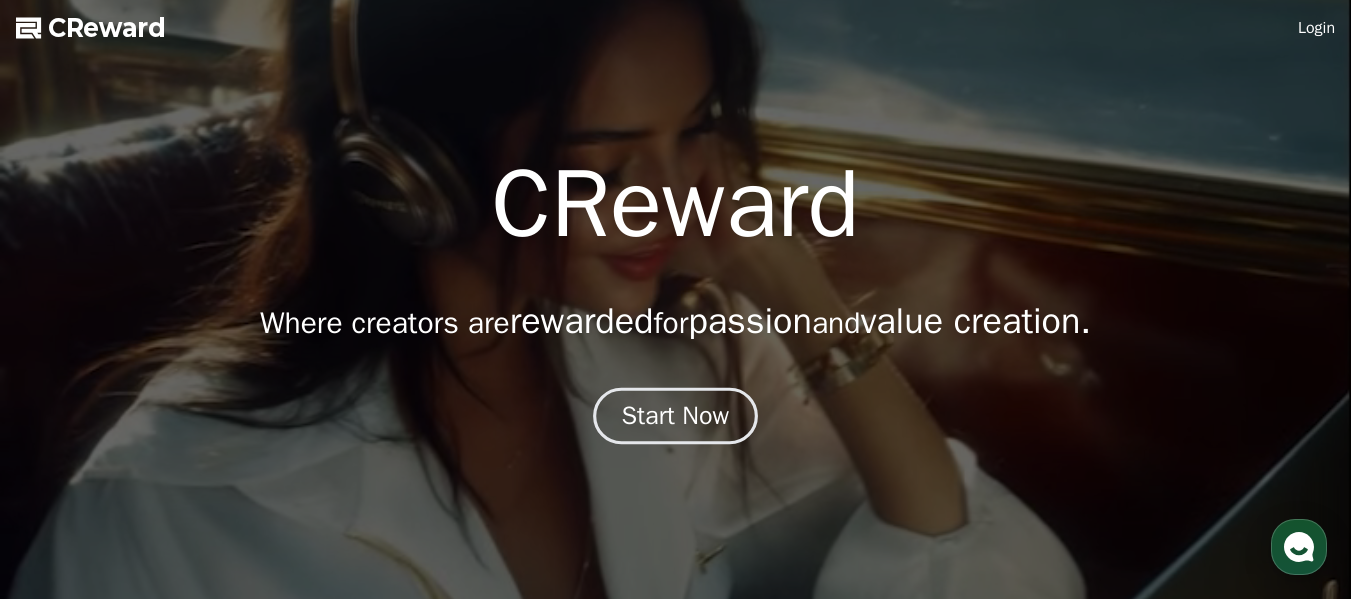 click on "Start Now" at bounding box center [676, 416] 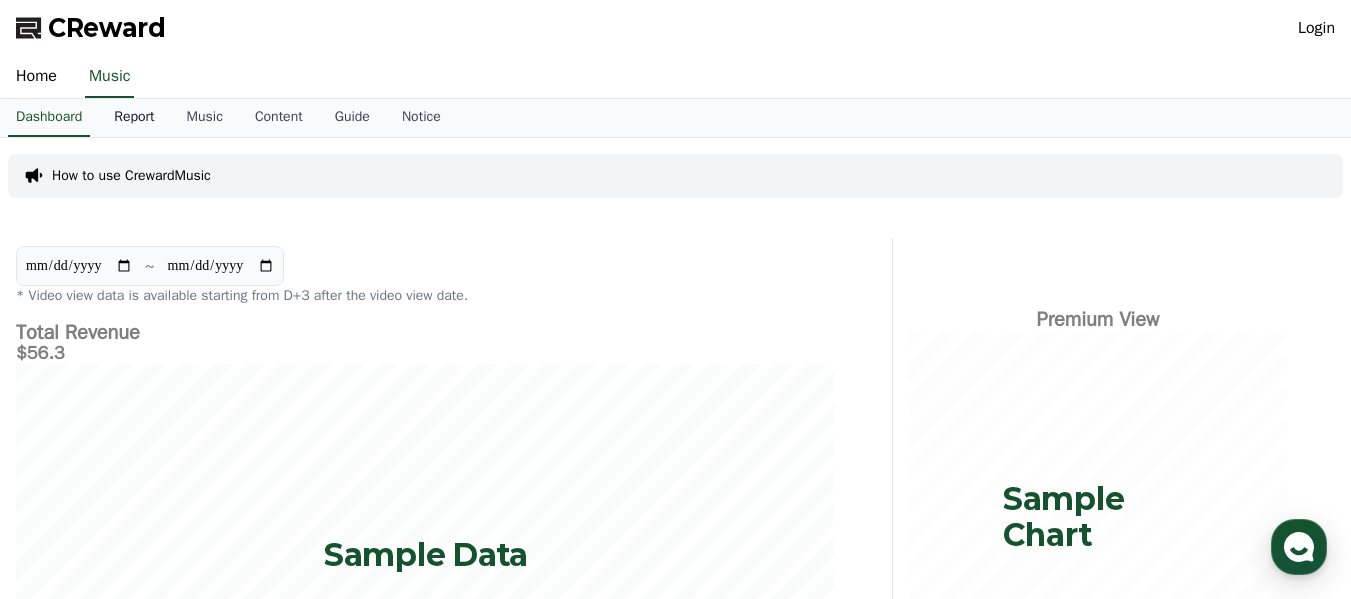 click on "Report" at bounding box center [134, 118] 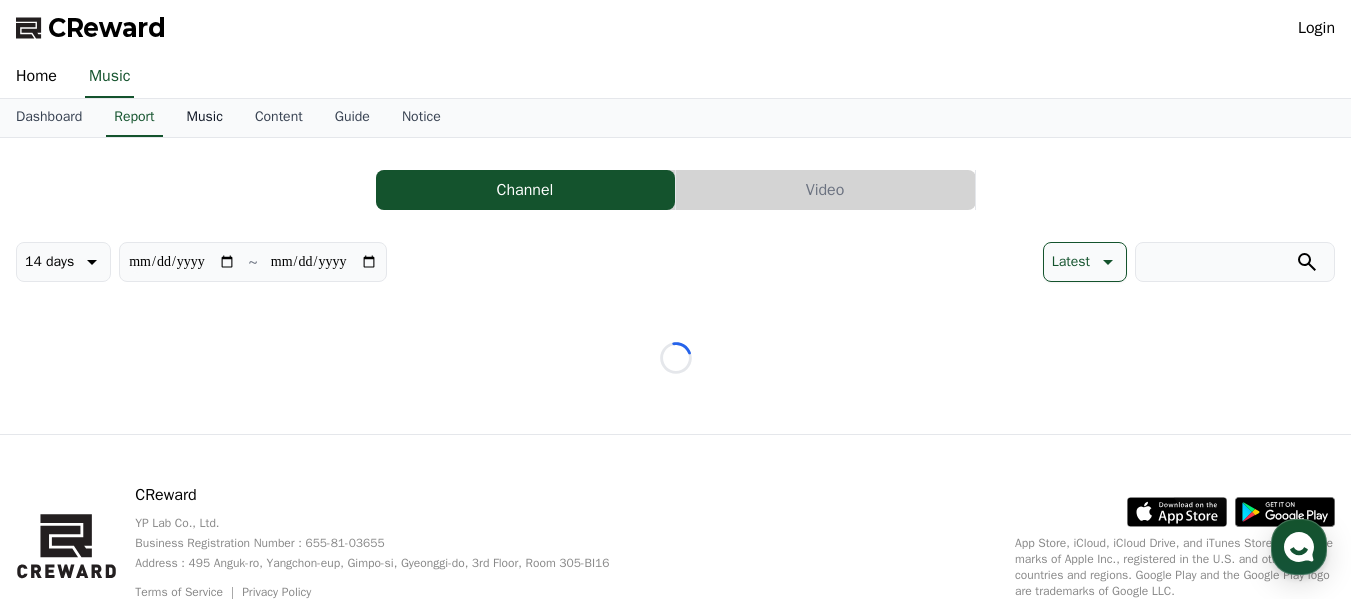 click on "Music" at bounding box center (205, 118) 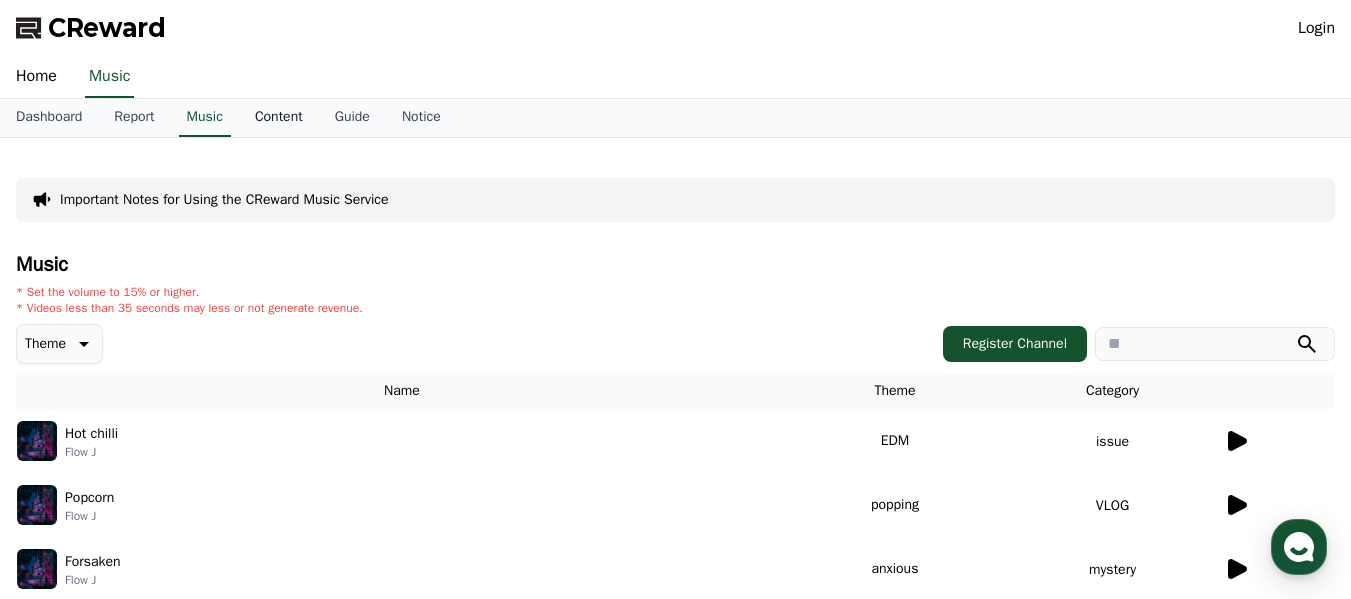 click on "Content" at bounding box center [279, 118] 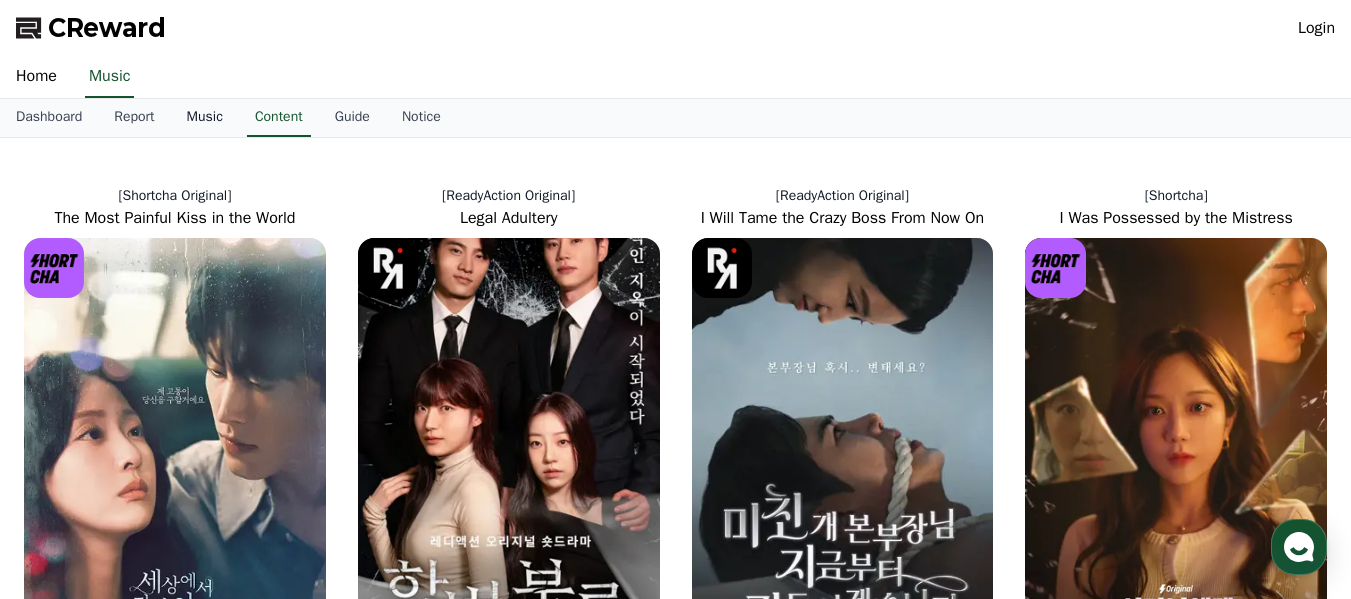 click on "Music" at bounding box center (205, 118) 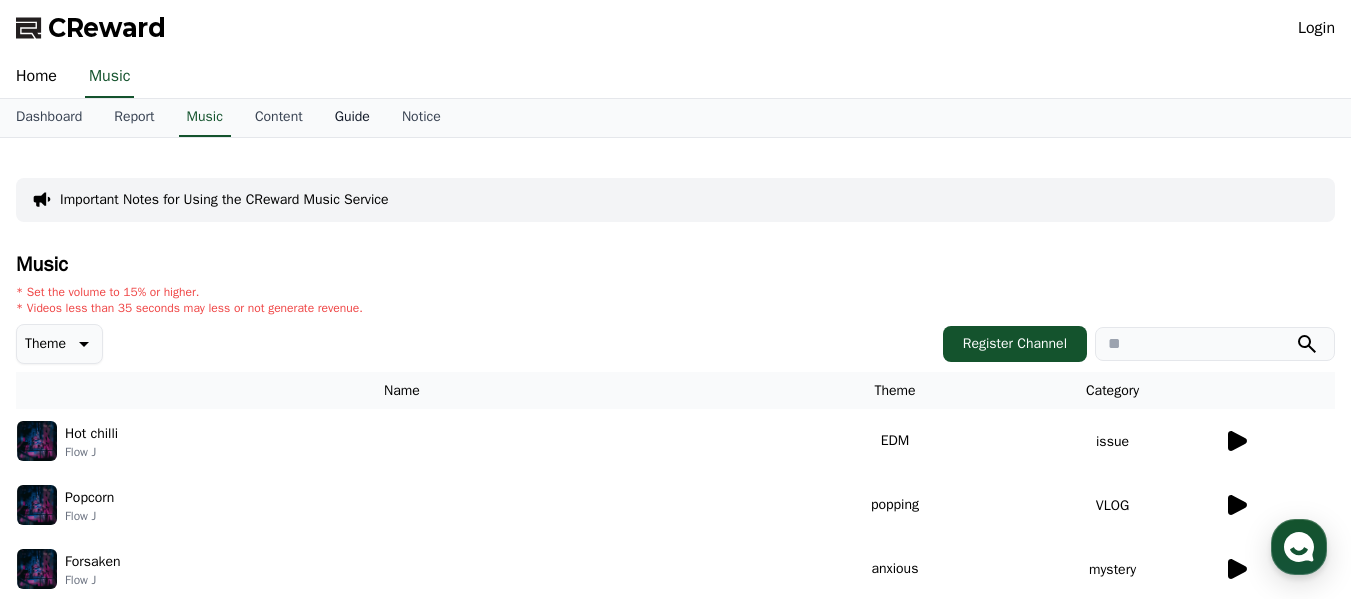 click on "Guide" at bounding box center [352, 118] 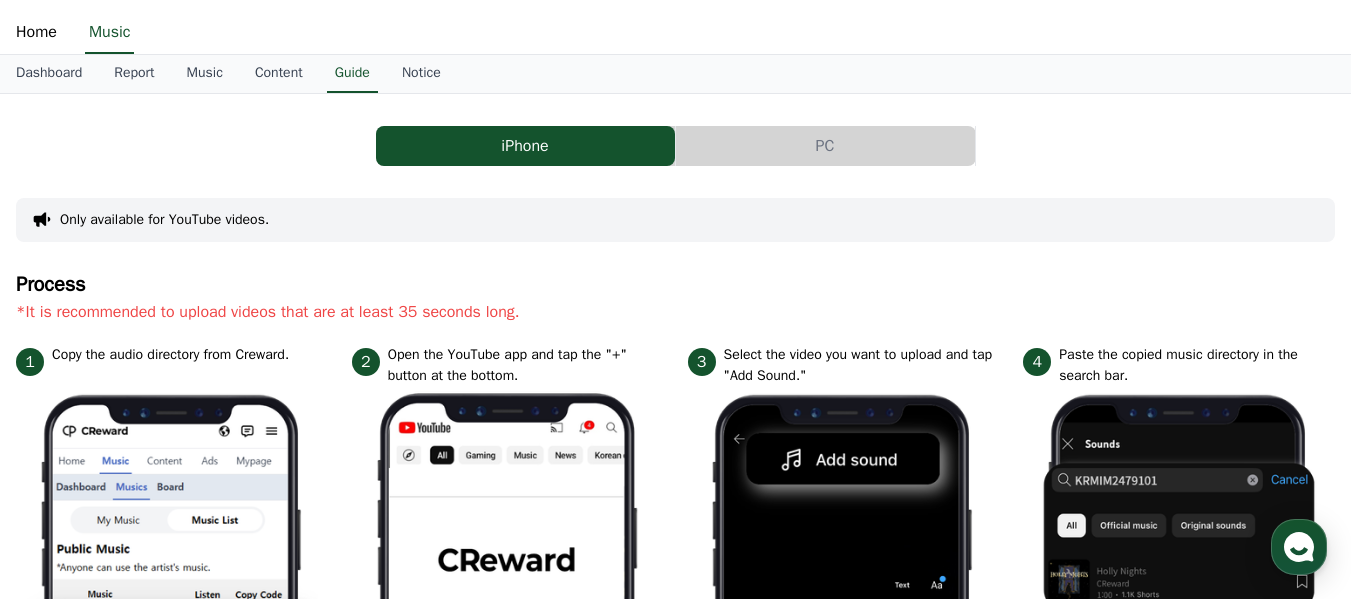 scroll, scrollTop: 0, scrollLeft: 0, axis: both 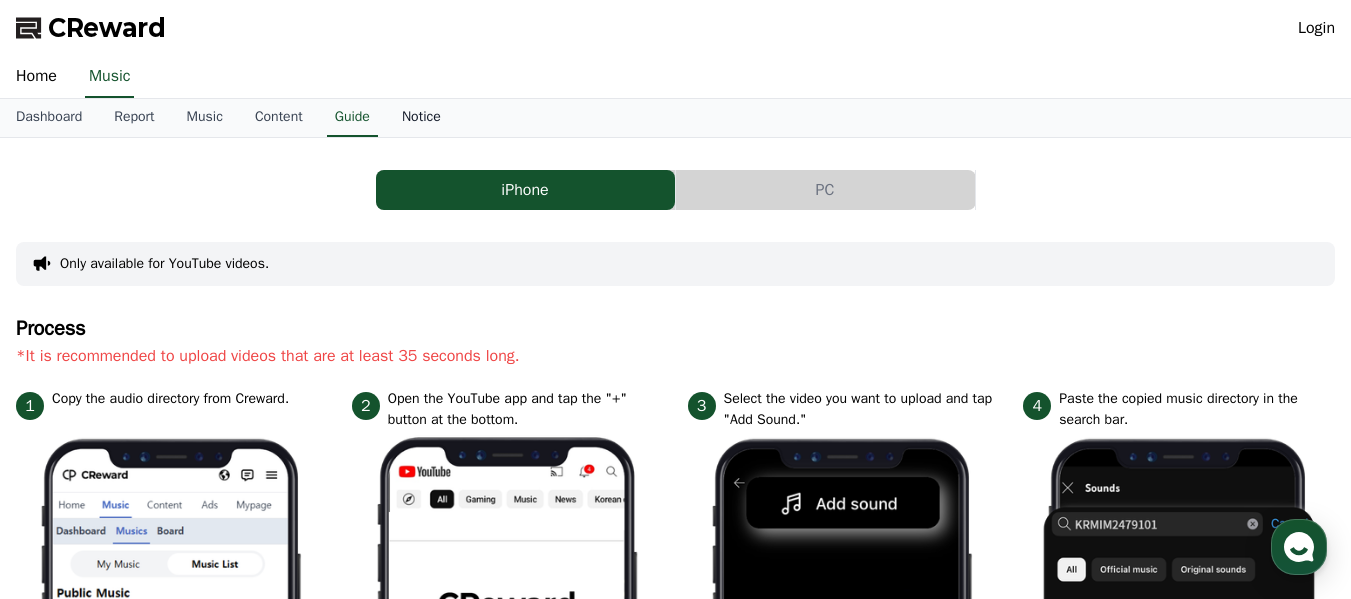 click on "Notice" at bounding box center [421, 118] 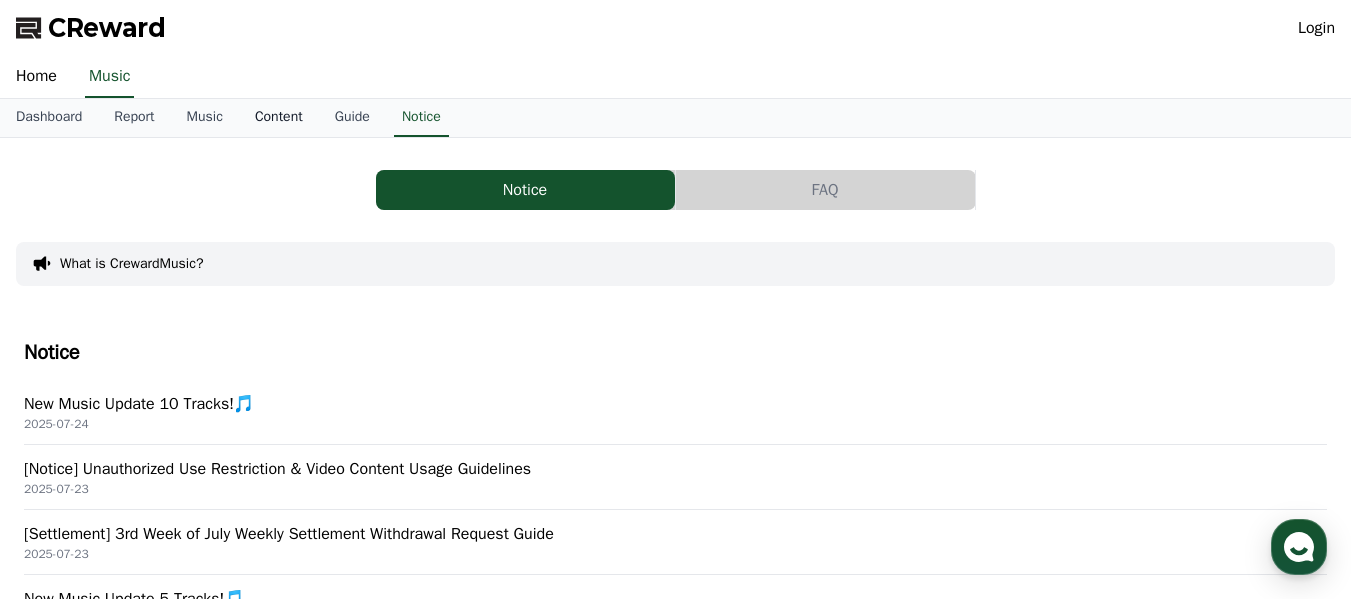 click on "Content" at bounding box center (279, 118) 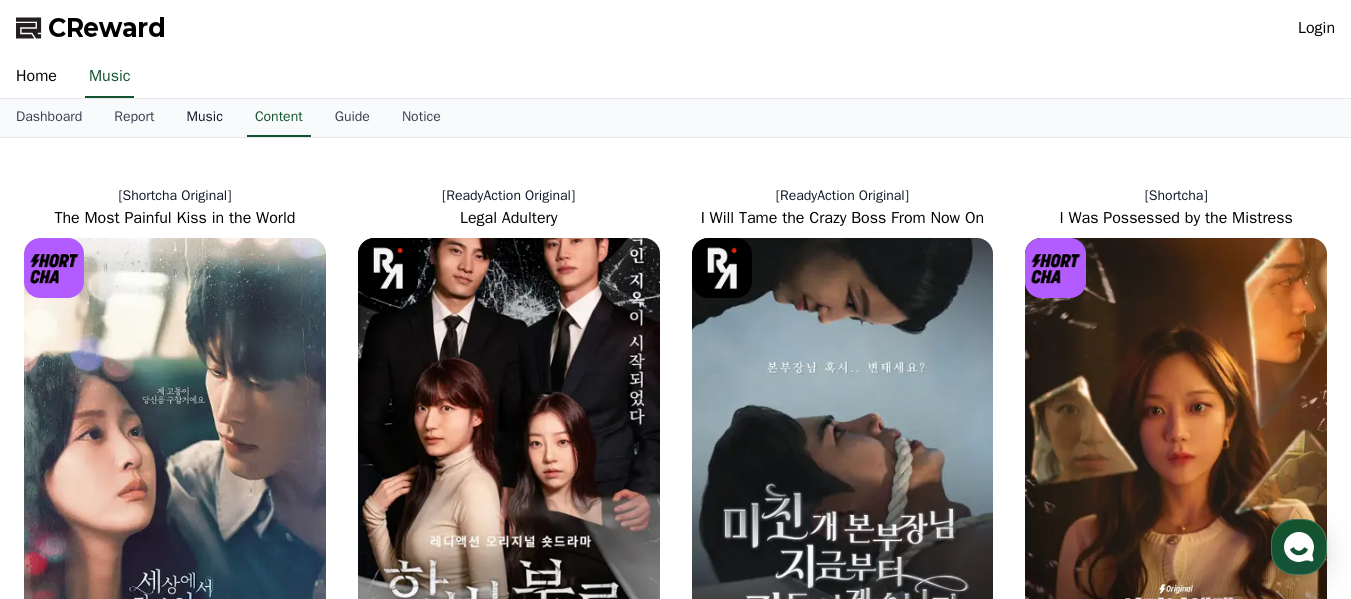 click on "Music" at bounding box center (205, 118) 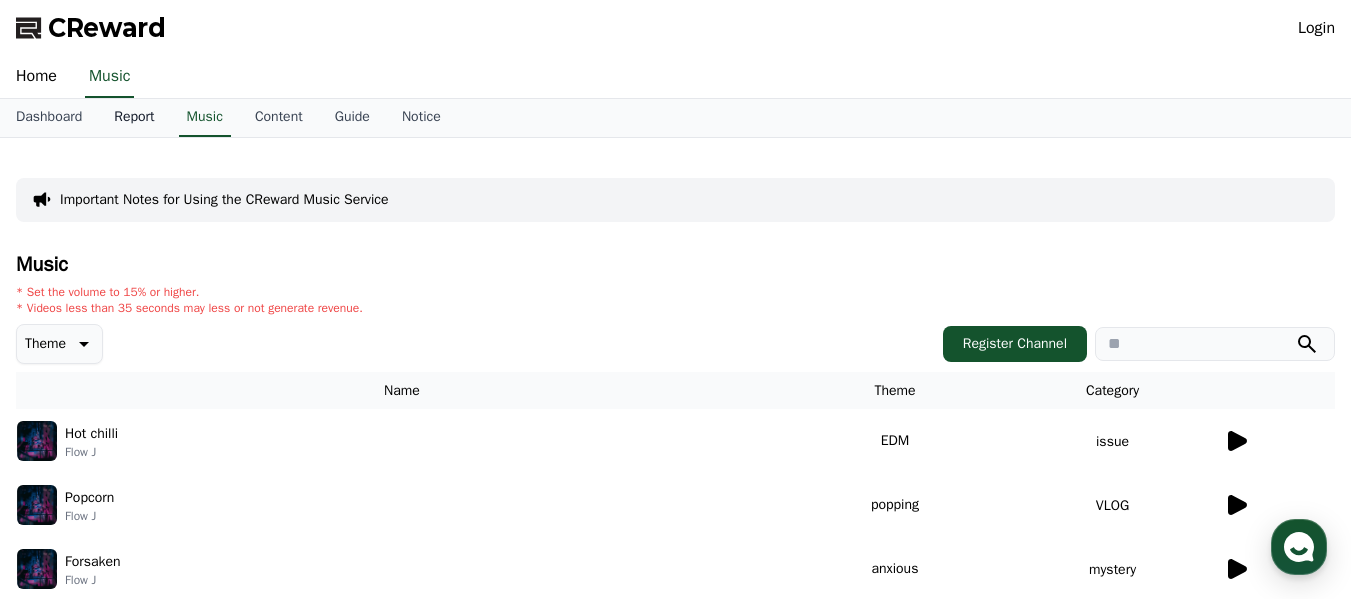 click on "Report" at bounding box center (134, 118) 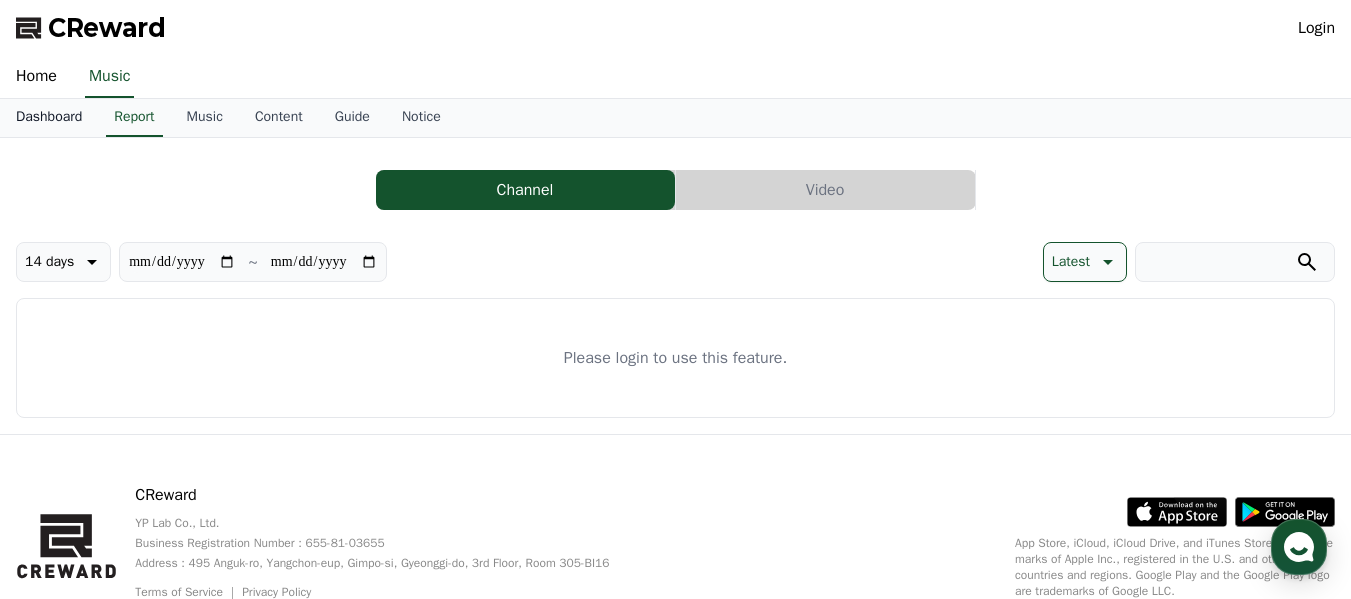 click on "Dashboard" at bounding box center [49, 118] 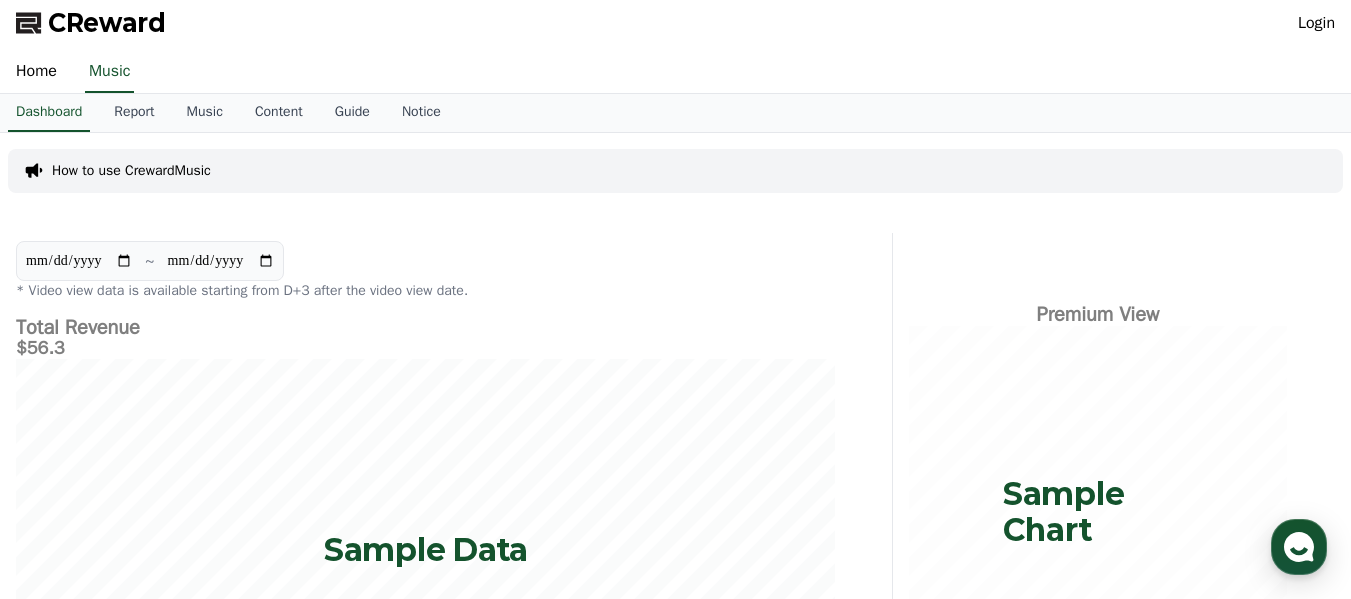 scroll, scrollTop: 0, scrollLeft: 0, axis: both 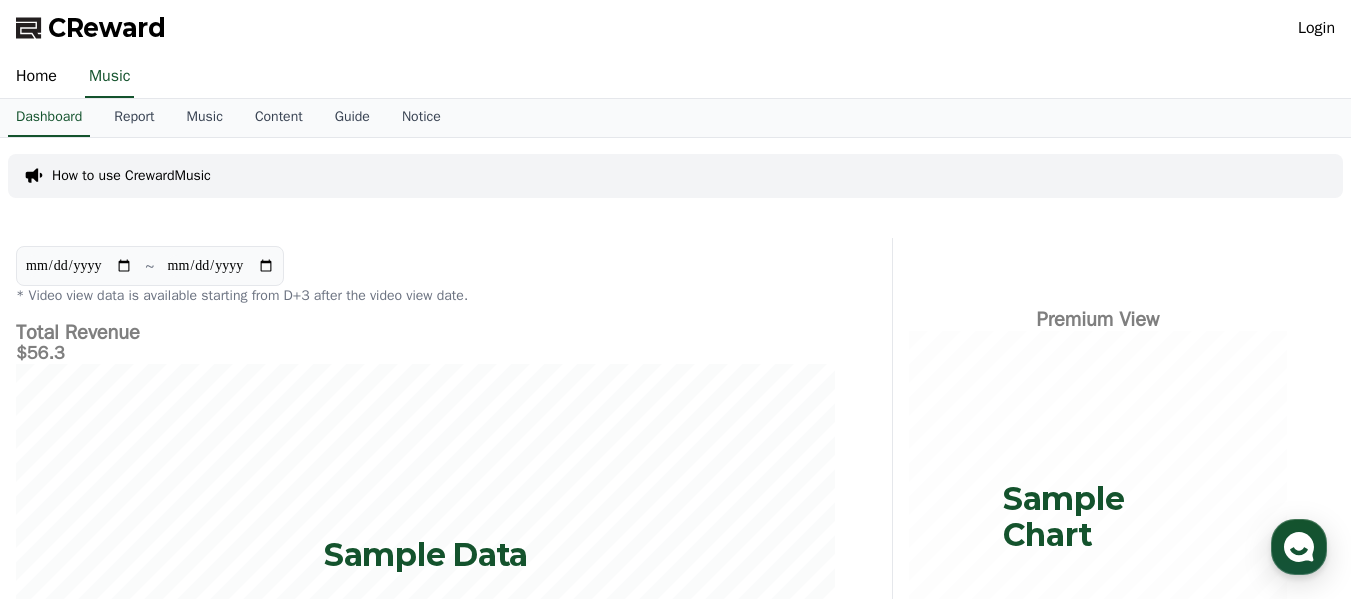 click on "How to use CrewardMusic" at bounding box center (131, 176) 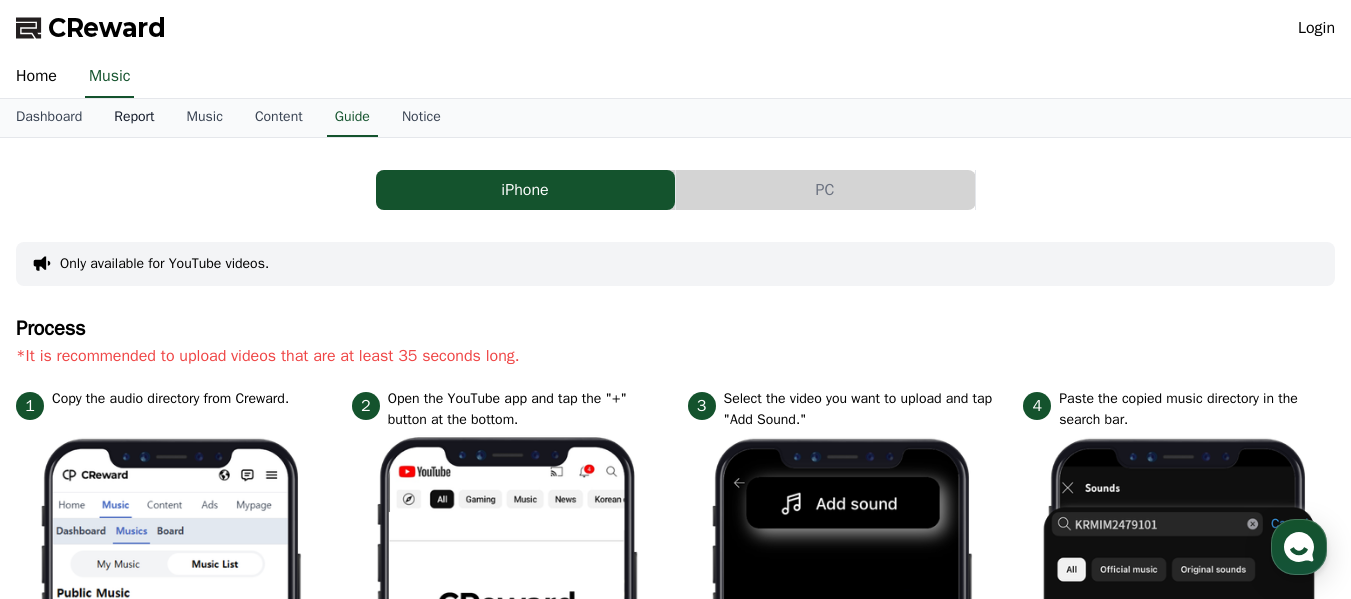 click on "Report" at bounding box center [134, 118] 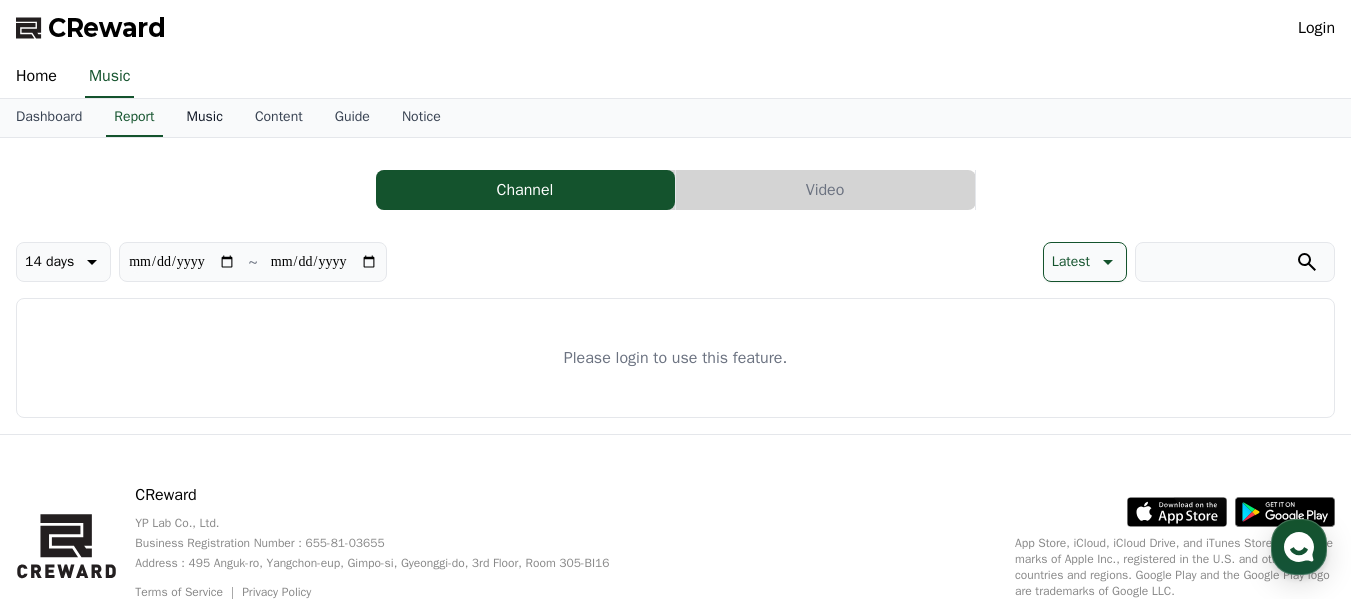 click on "Music" at bounding box center (205, 118) 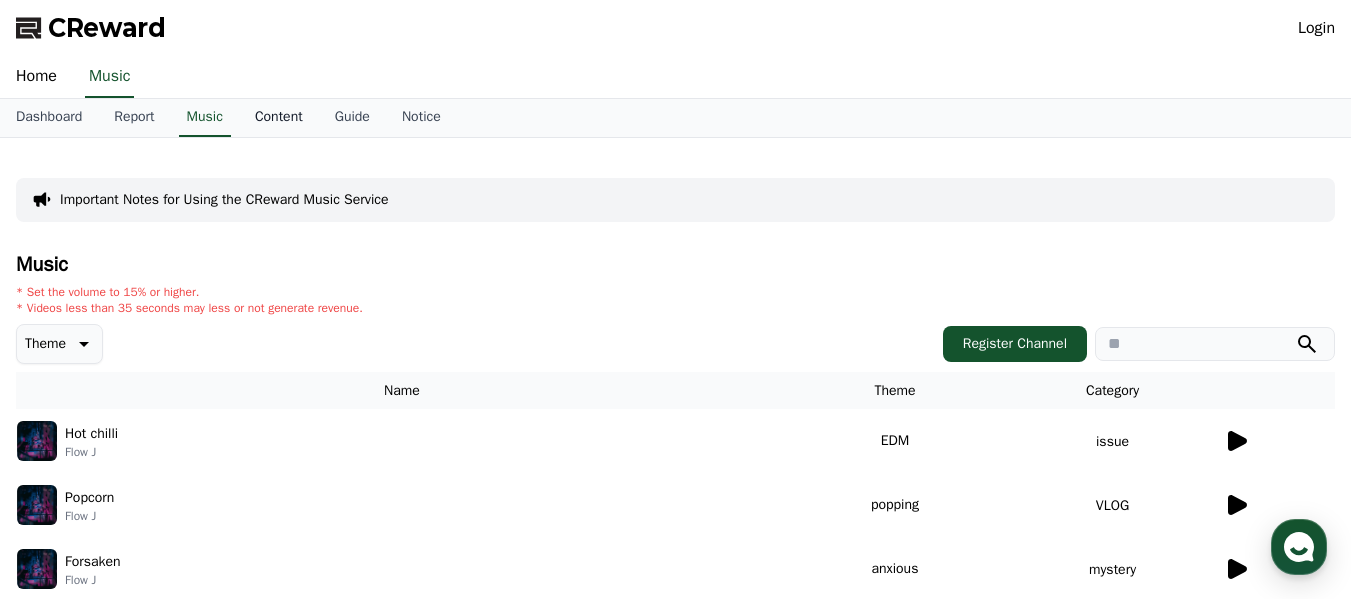 click on "Content" at bounding box center (279, 118) 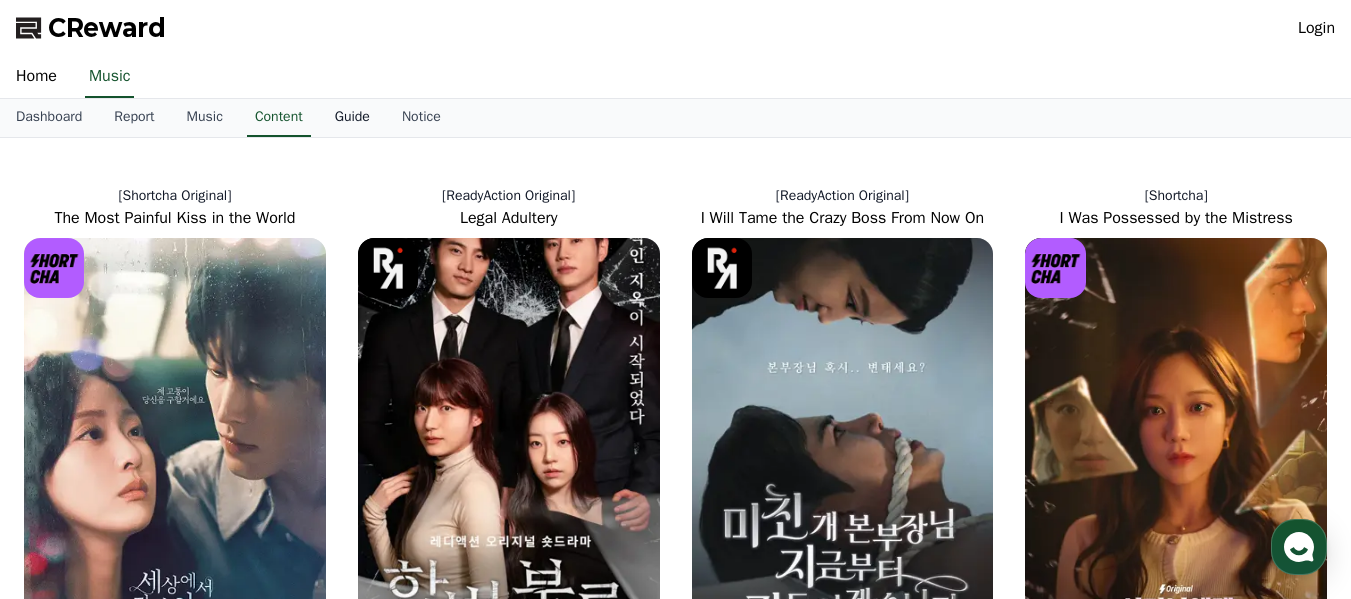 click on "Guide" at bounding box center (352, 118) 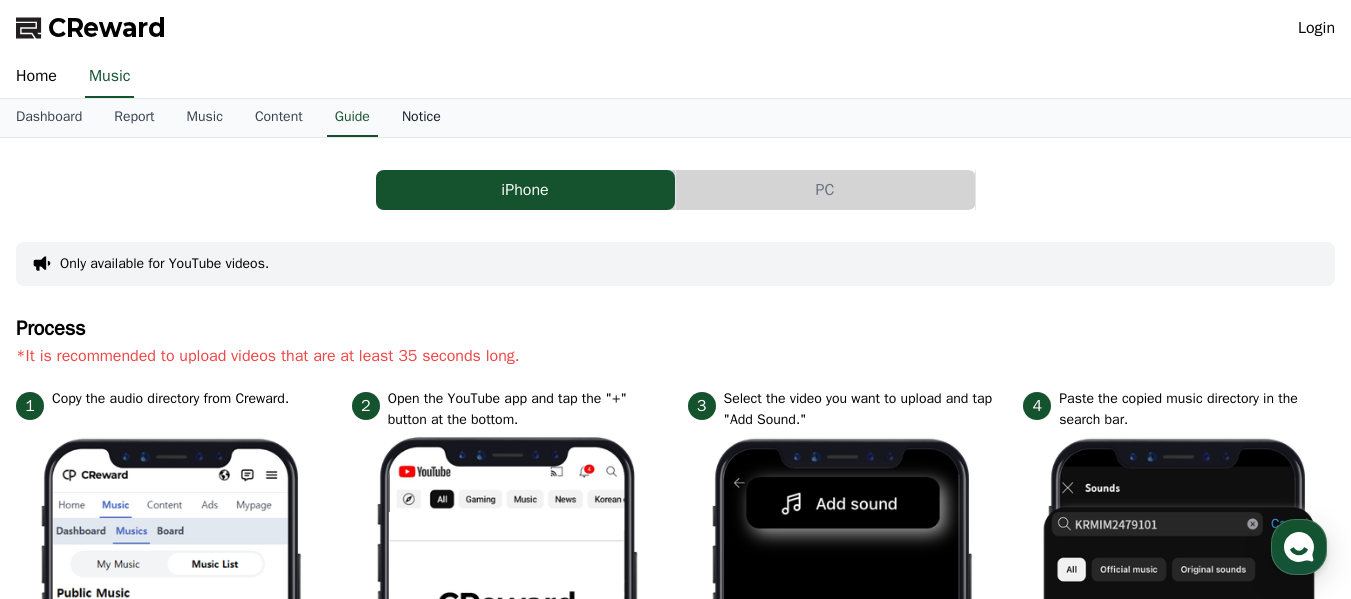 click on "Notice" at bounding box center (421, 118) 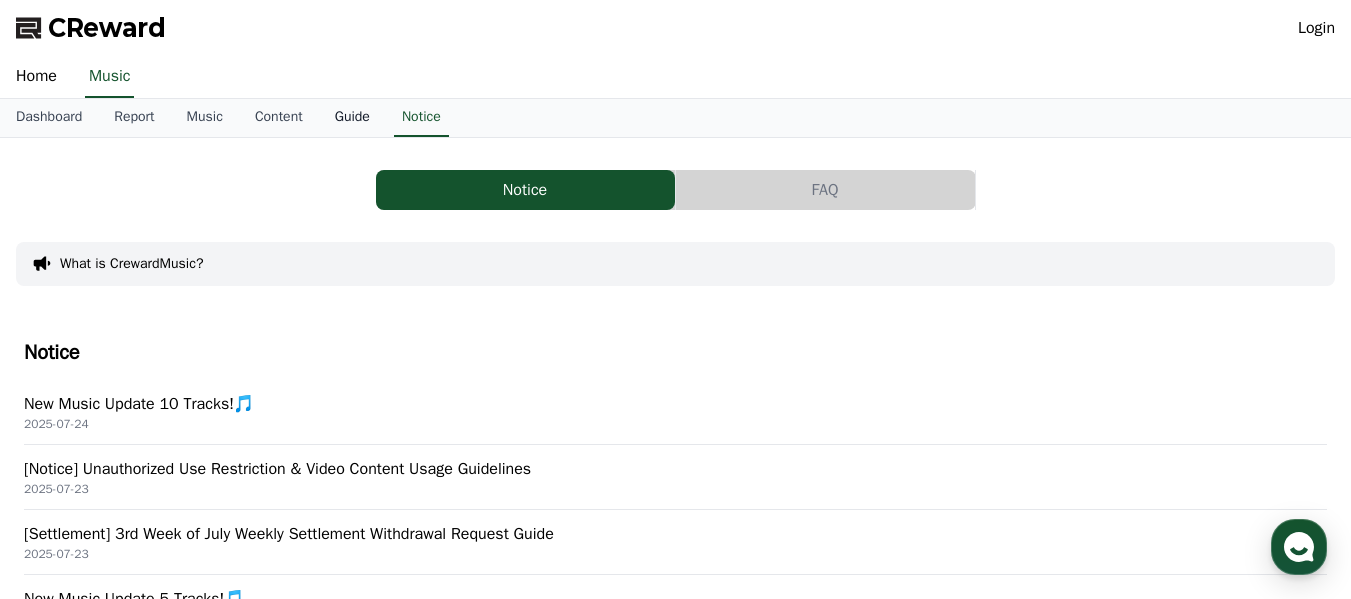 click on "Guide" at bounding box center [352, 118] 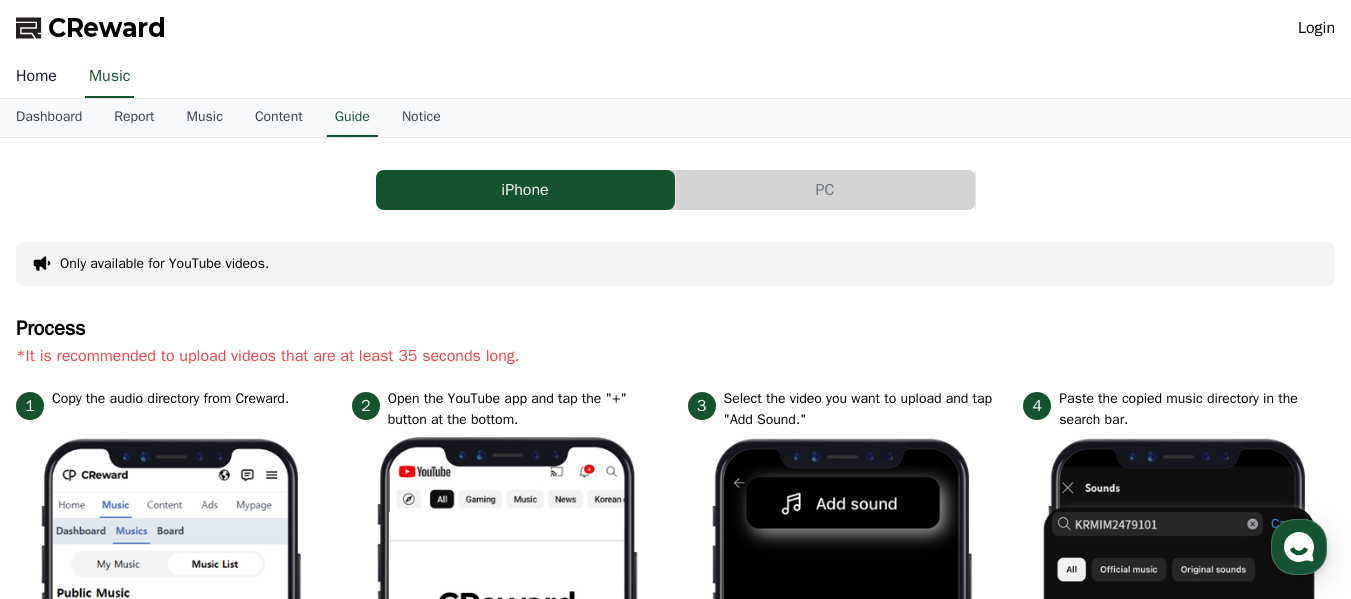 click on "Home" at bounding box center [36, 77] 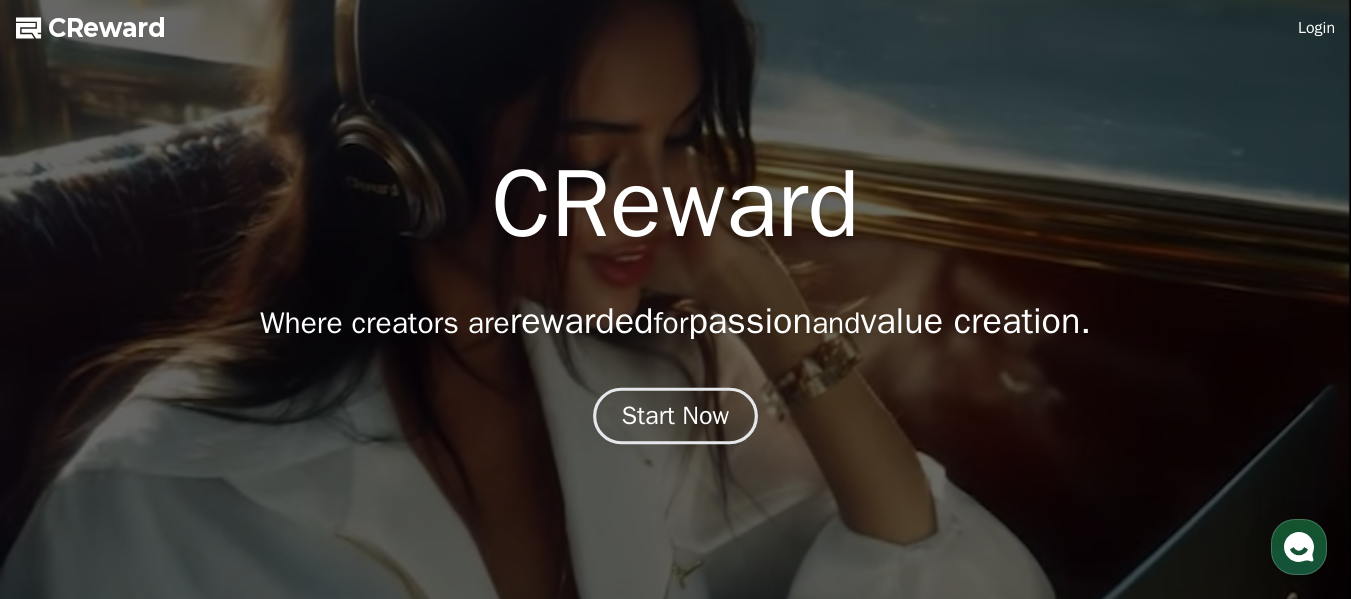 click on "Start Now" at bounding box center [676, 416] 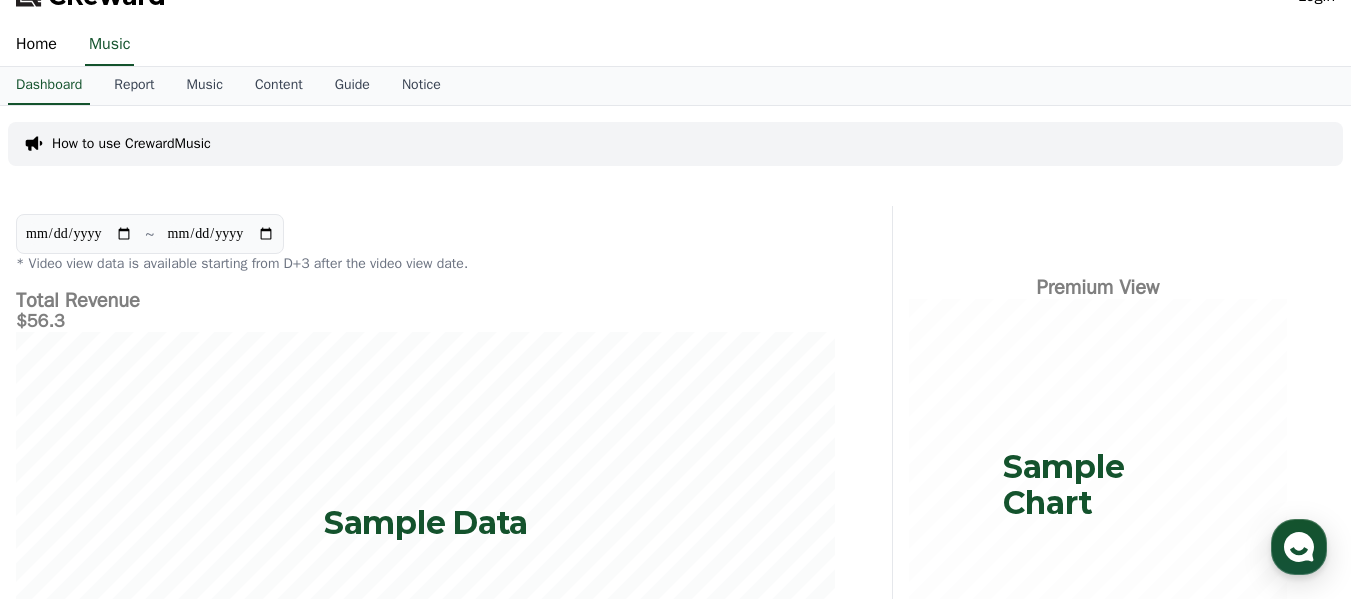 scroll, scrollTop: 0, scrollLeft: 0, axis: both 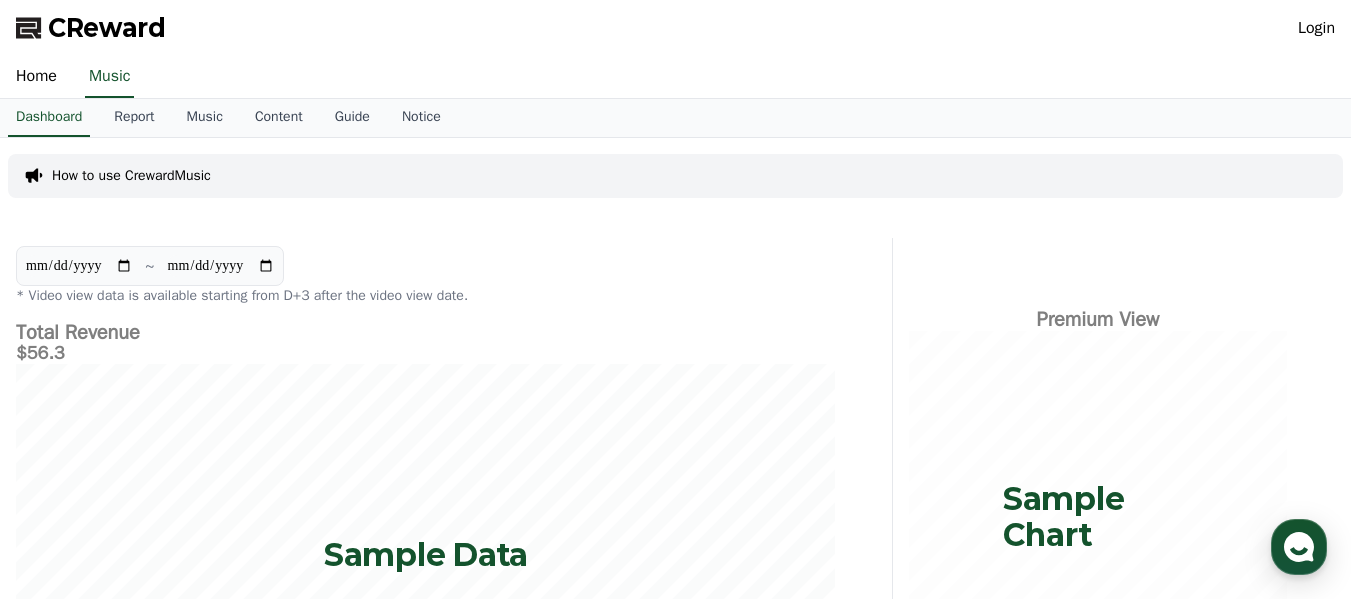 click on "Login" at bounding box center [1316, 28] 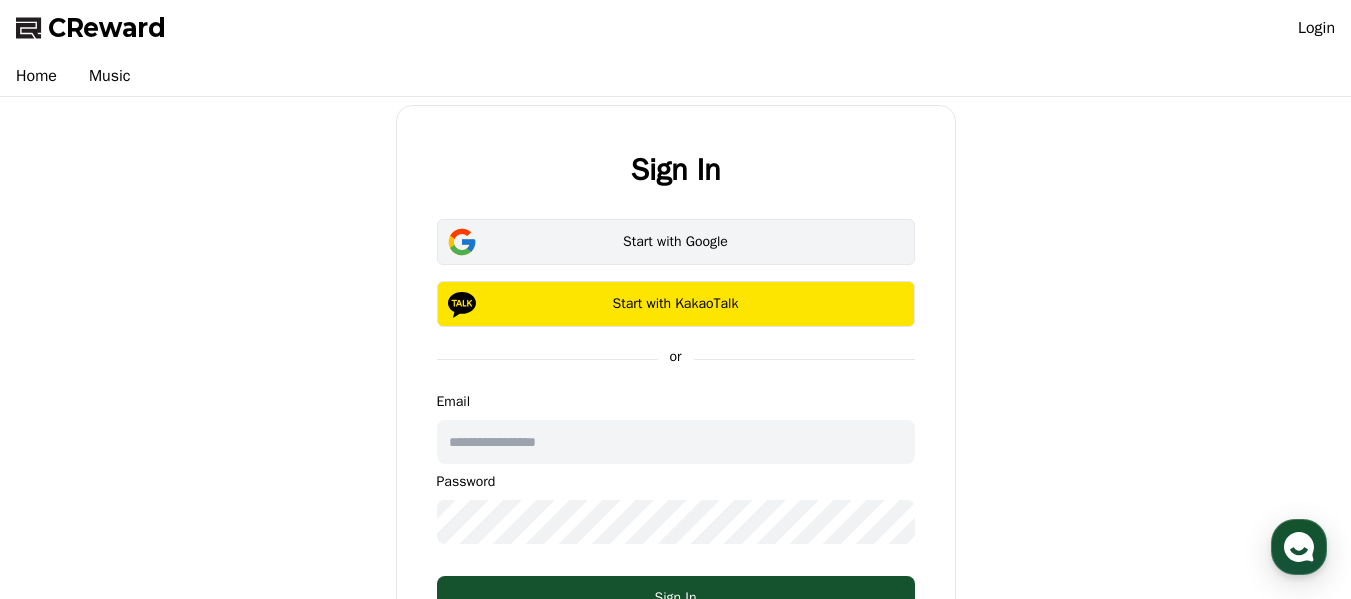 click on "Start with Google" at bounding box center [676, 242] 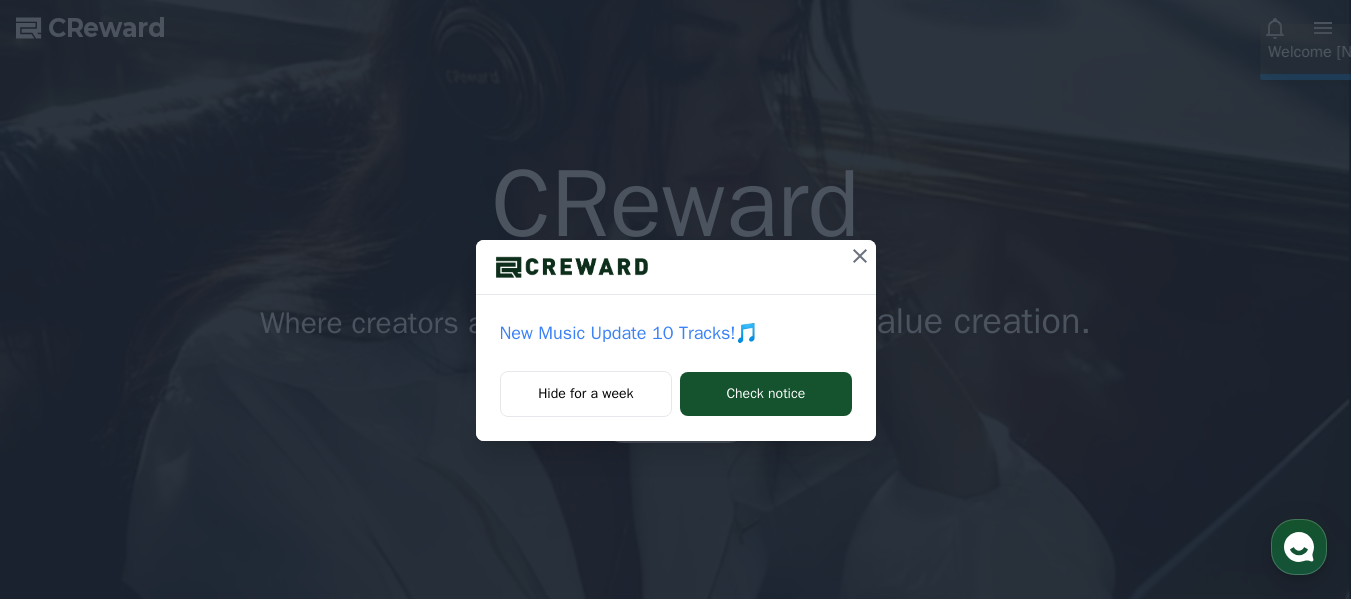 scroll, scrollTop: 0, scrollLeft: 0, axis: both 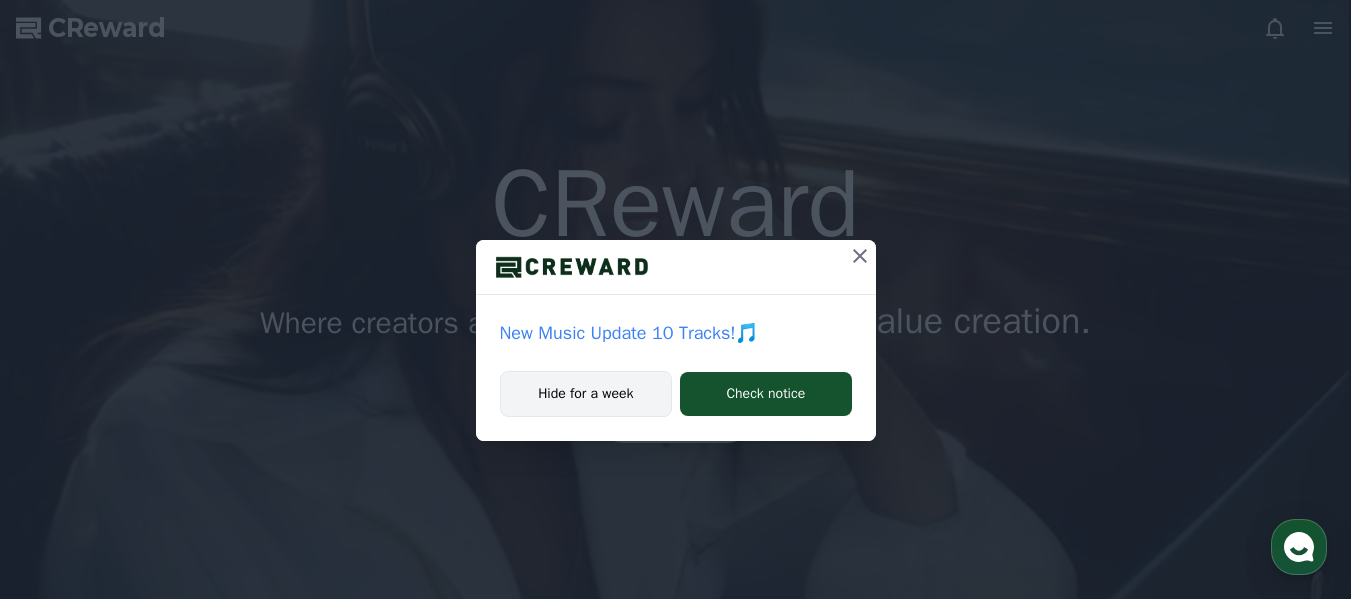 click on "Hide for a week" at bounding box center [586, 394] 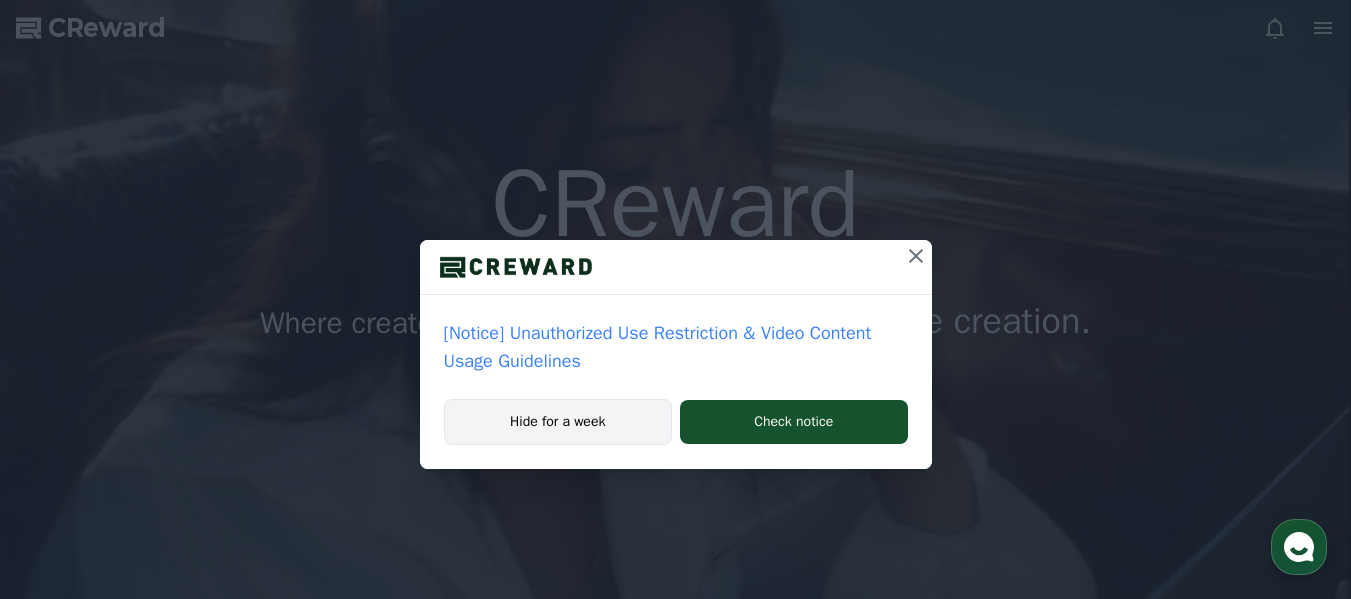 click on "Hide for a week" at bounding box center [558, 422] 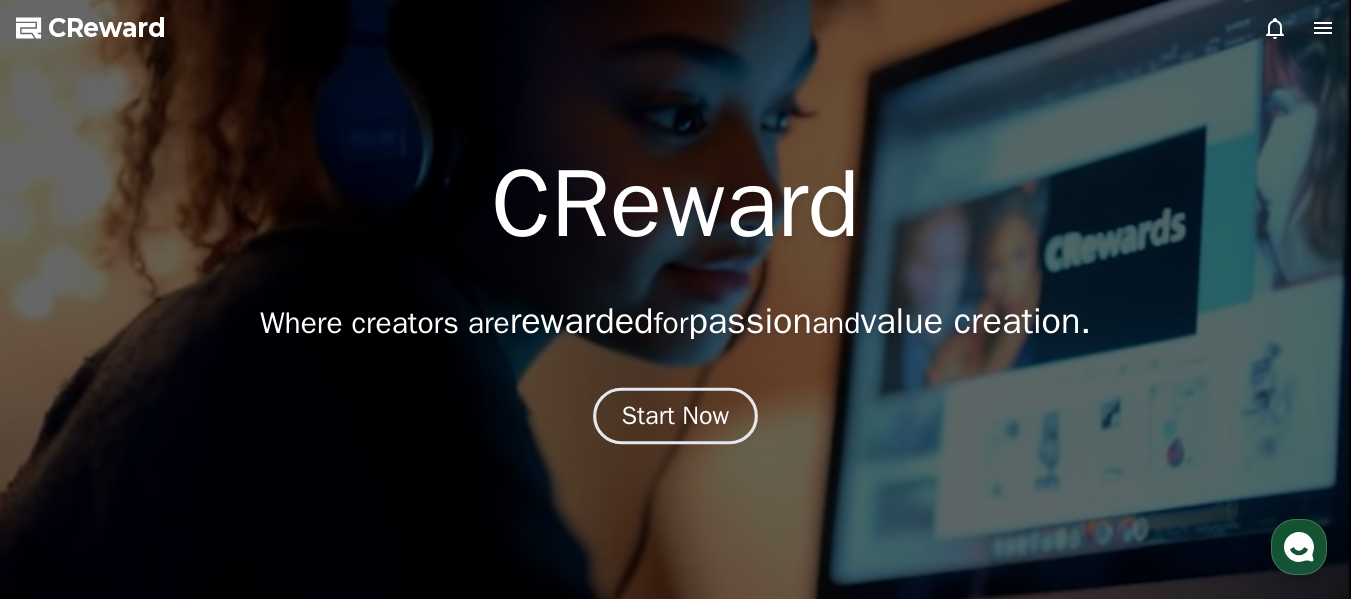 click on "Start Now" at bounding box center (675, 415) 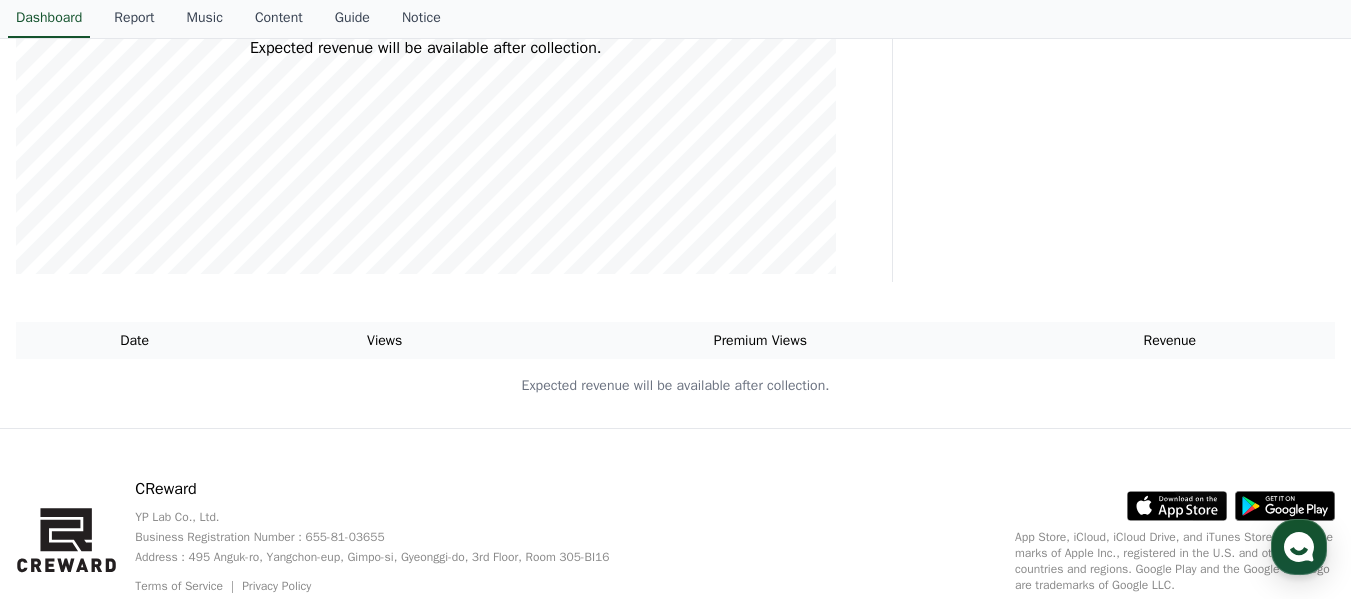 scroll, scrollTop: 0, scrollLeft: 0, axis: both 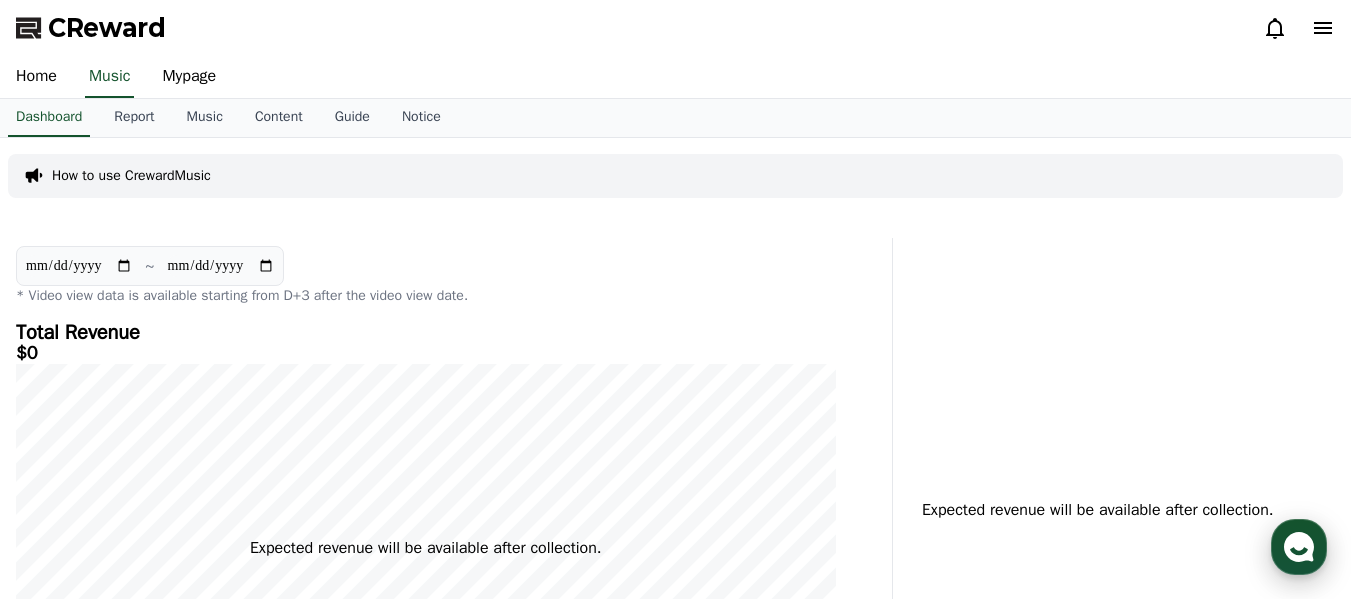 click 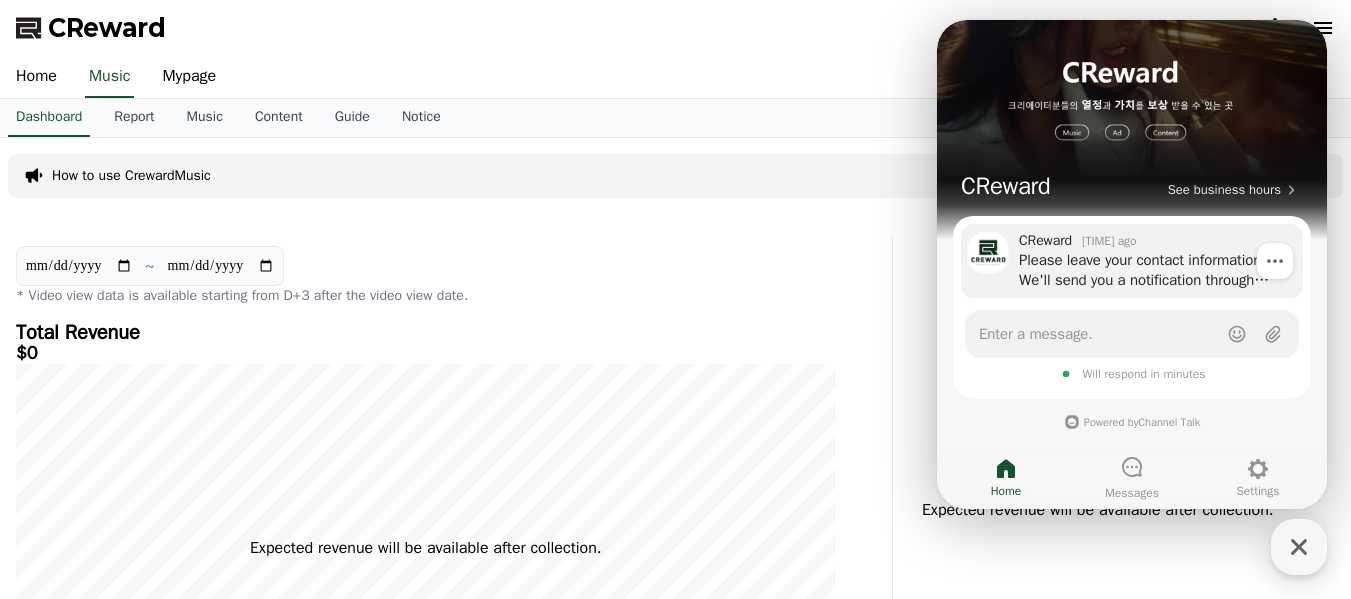click on "Please leave your contact information. We'll send you a notification through Email if you are offline.
(Collected personal information is used solely for chat reply notifications and will be retained until a deletion request is made. If you do not provide this information, you will not receive notifications.)" at bounding box center (1154, 270) 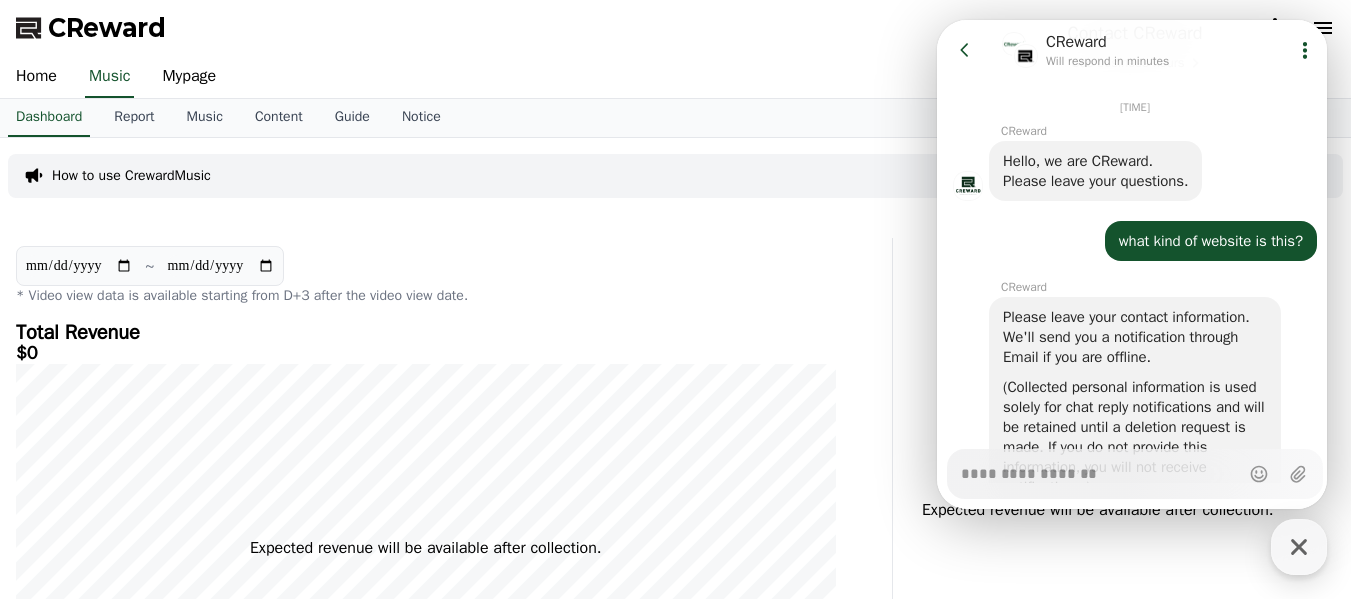 scroll, scrollTop: 197, scrollLeft: 0, axis: vertical 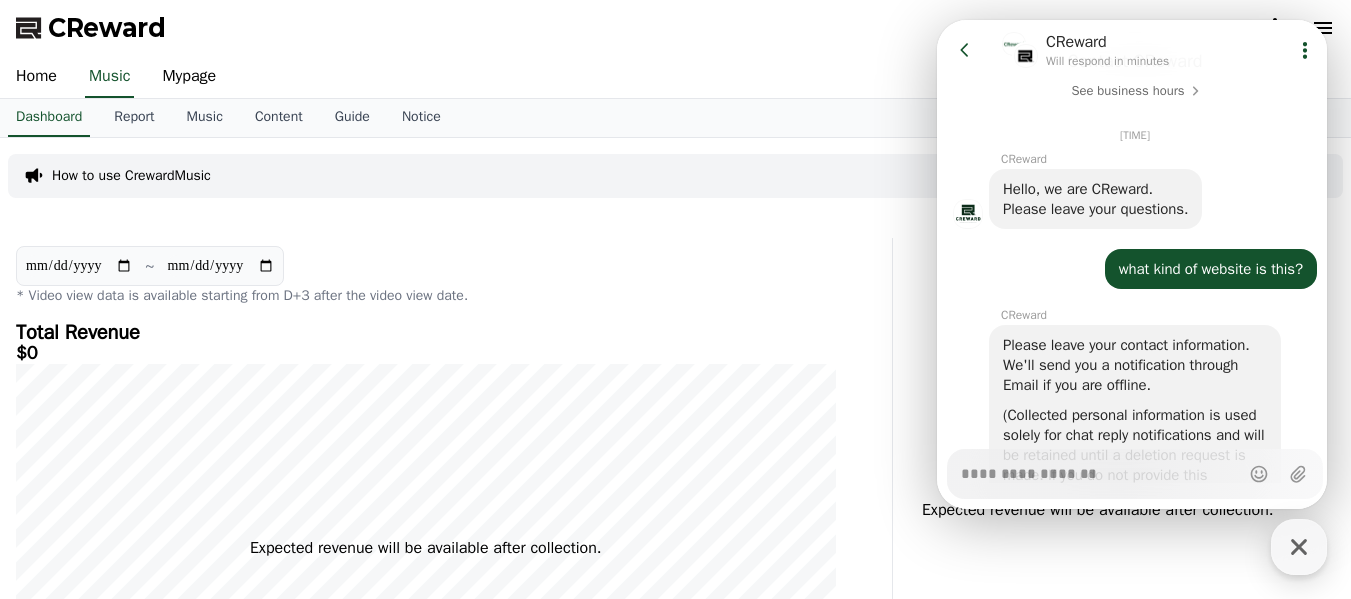 type on "*" 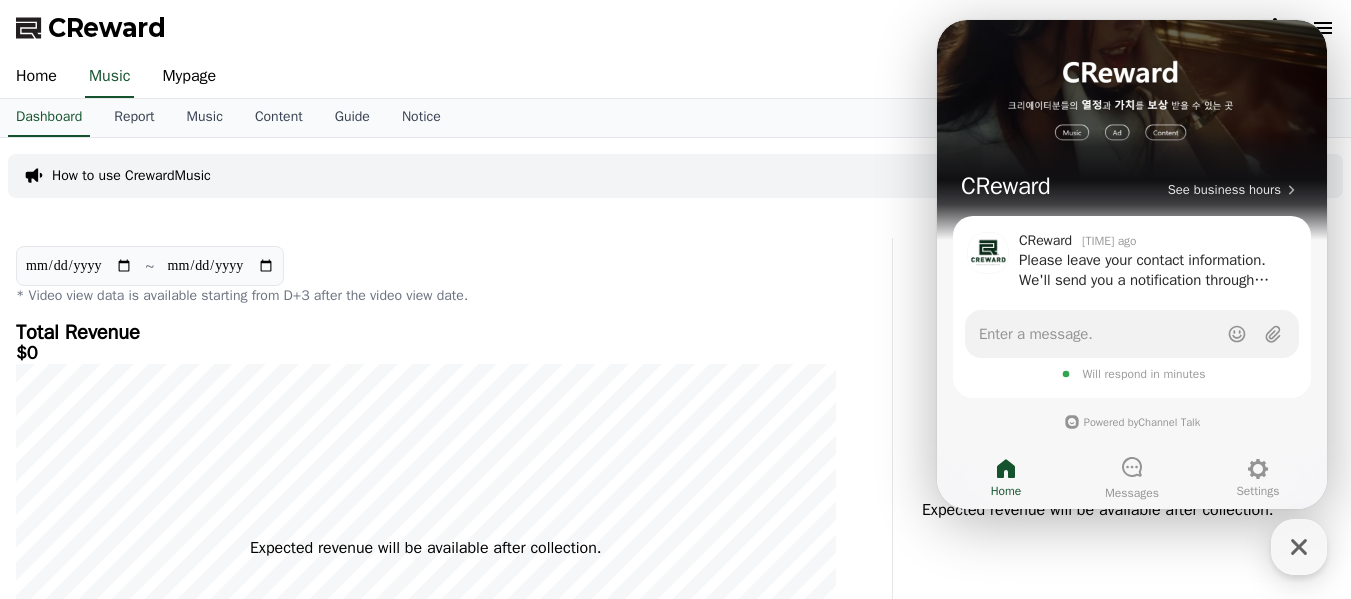 click on "**********" at bounding box center (450, 510) 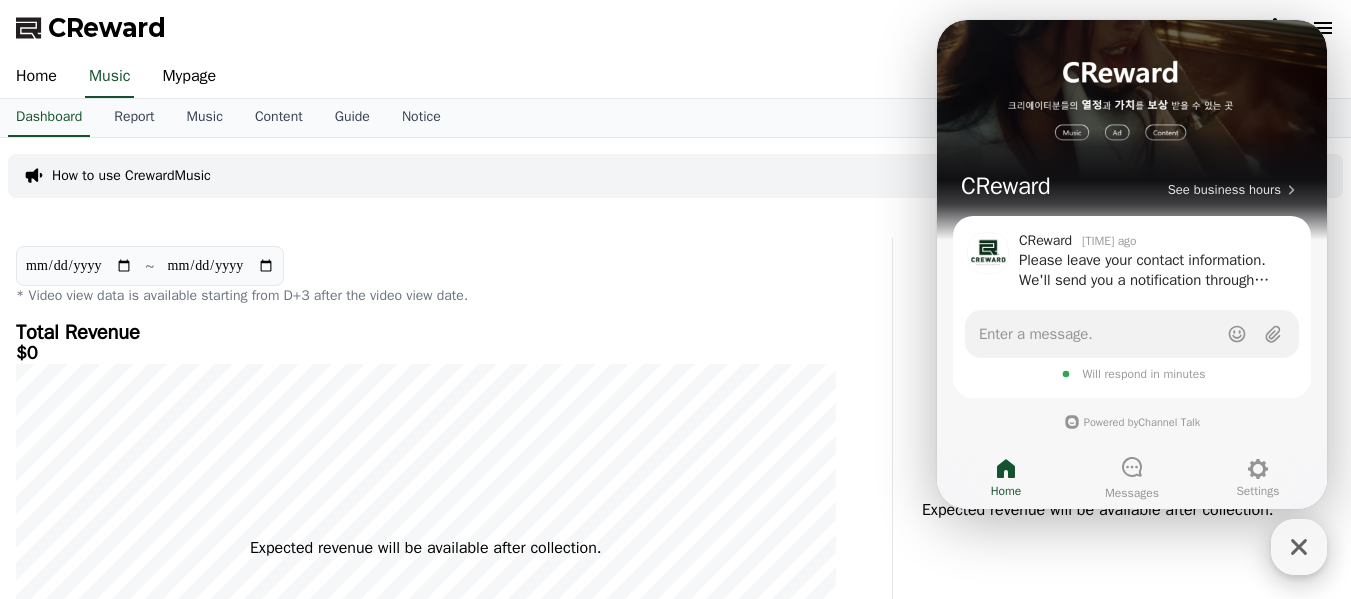 click 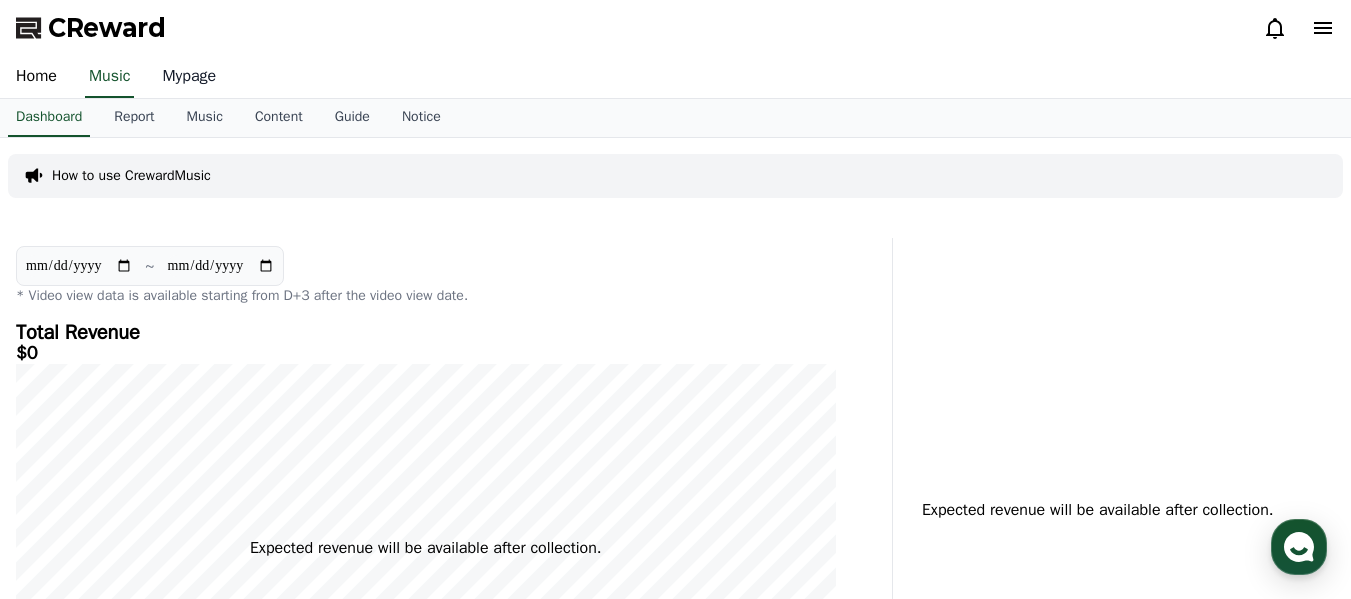 click on "Mypage" at bounding box center (189, 77) 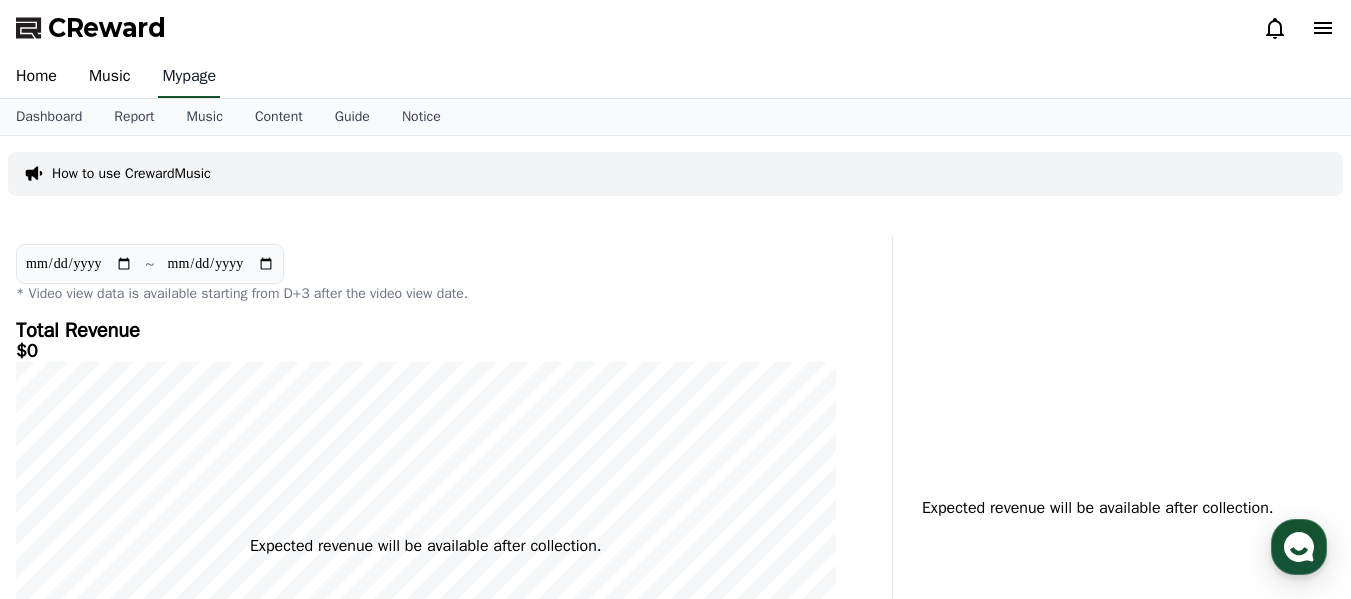 select on "**********" 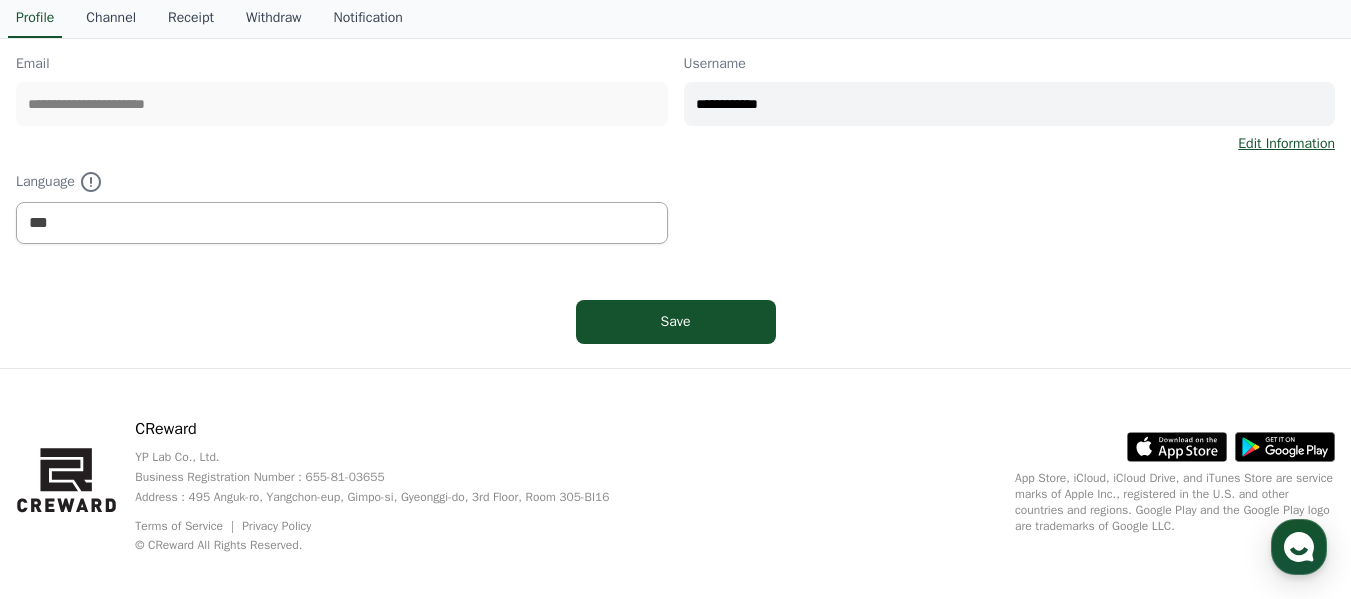 scroll, scrollTop: 300, scrollLeft: 0, axis: vertical 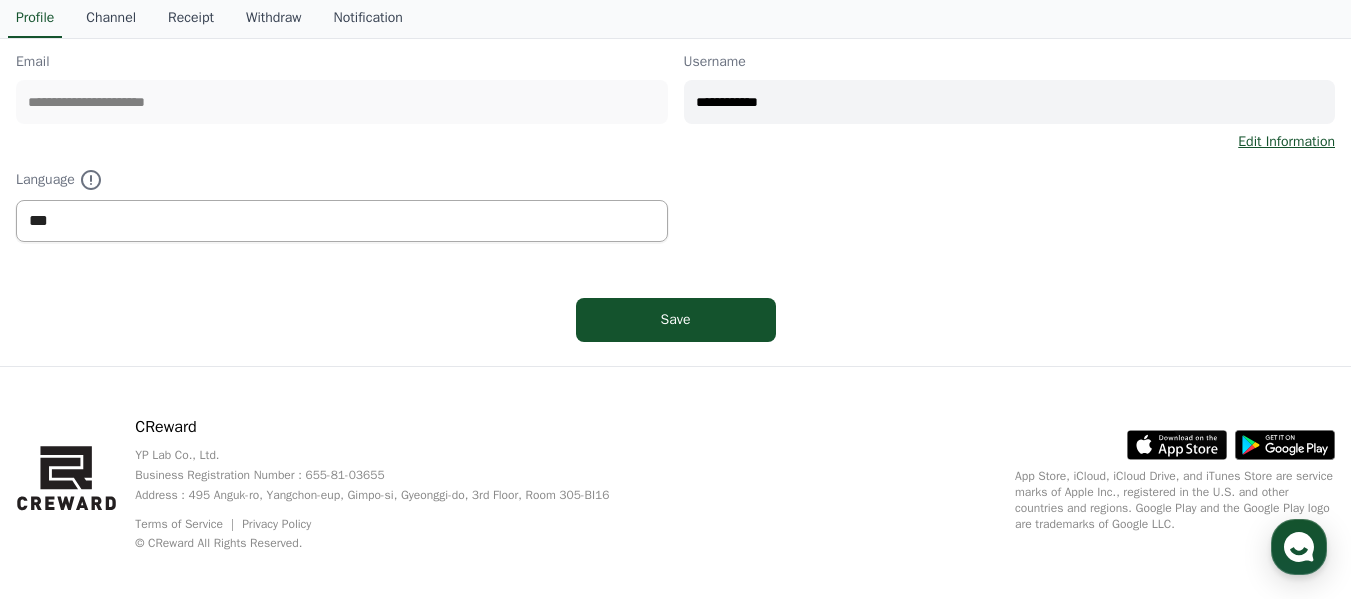 click on "*** ******* ***" at bounding box center (342, 221) 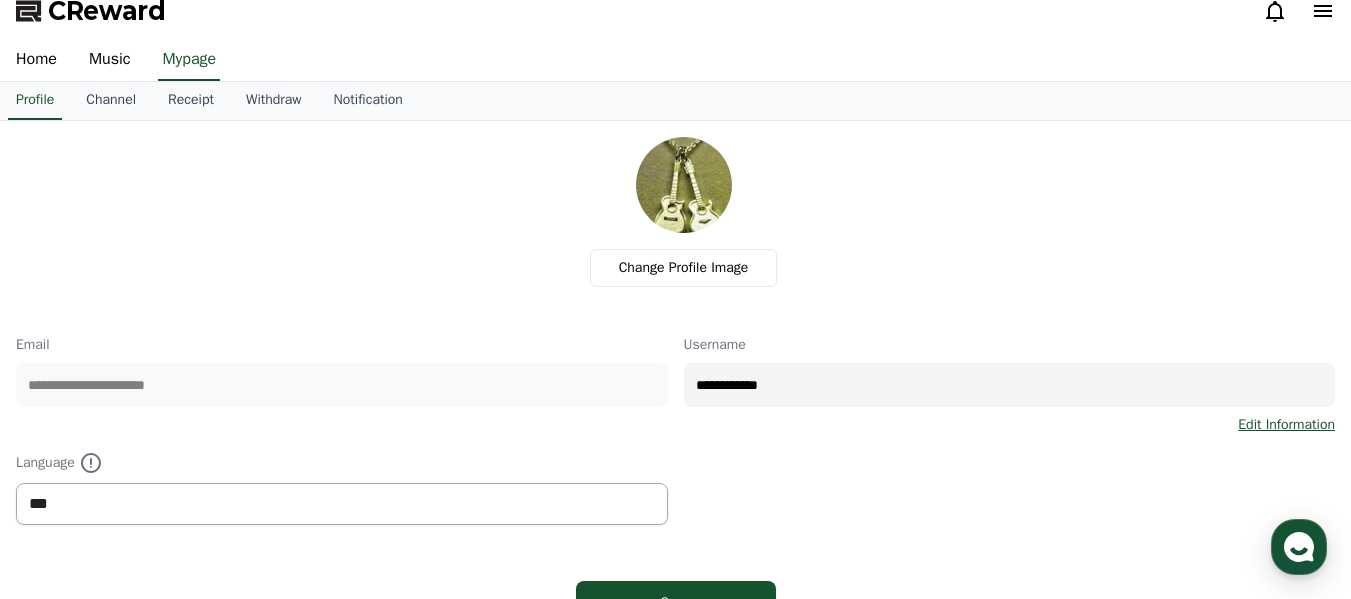 scroll, scrollTop: 0, scrollLeft: 0, axis: both 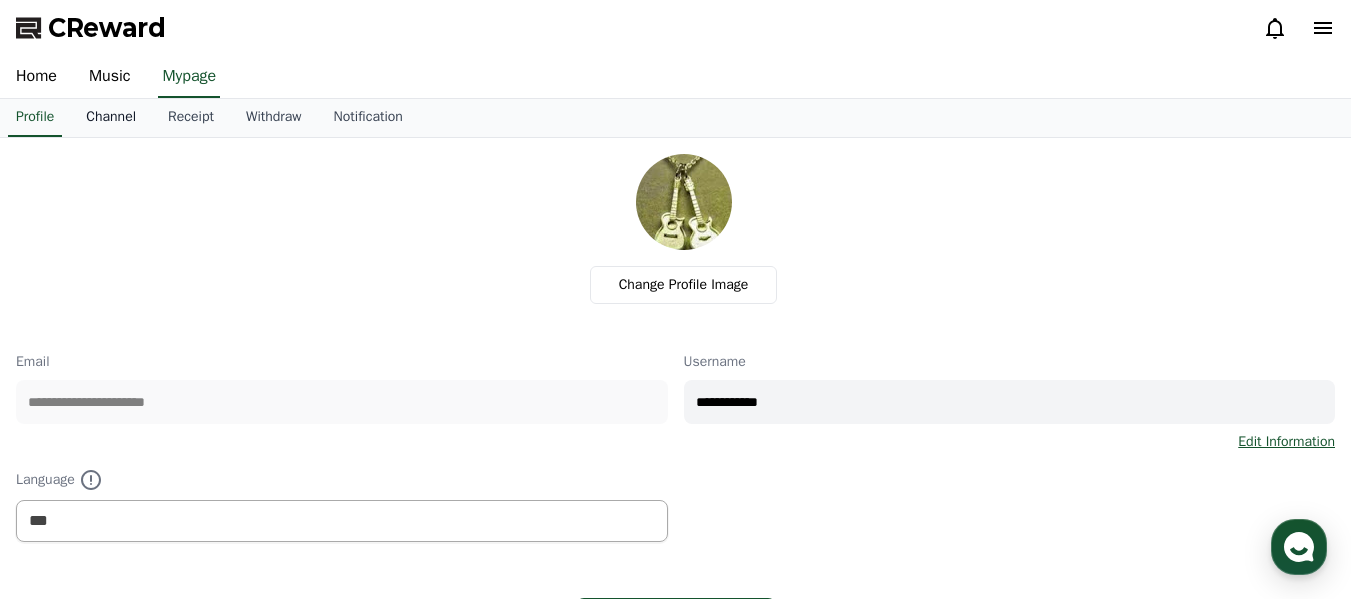 click on "Channel" at bounding box center (111, 118) 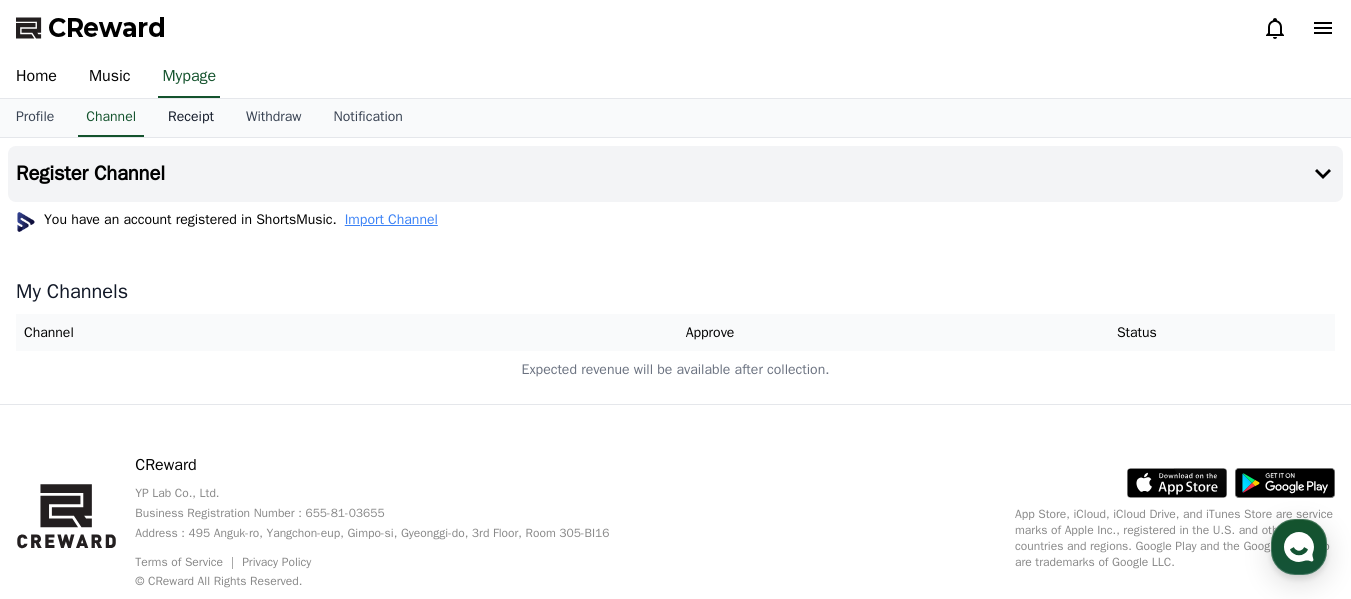 click on "Receipt" at bounding box center [191, 118] 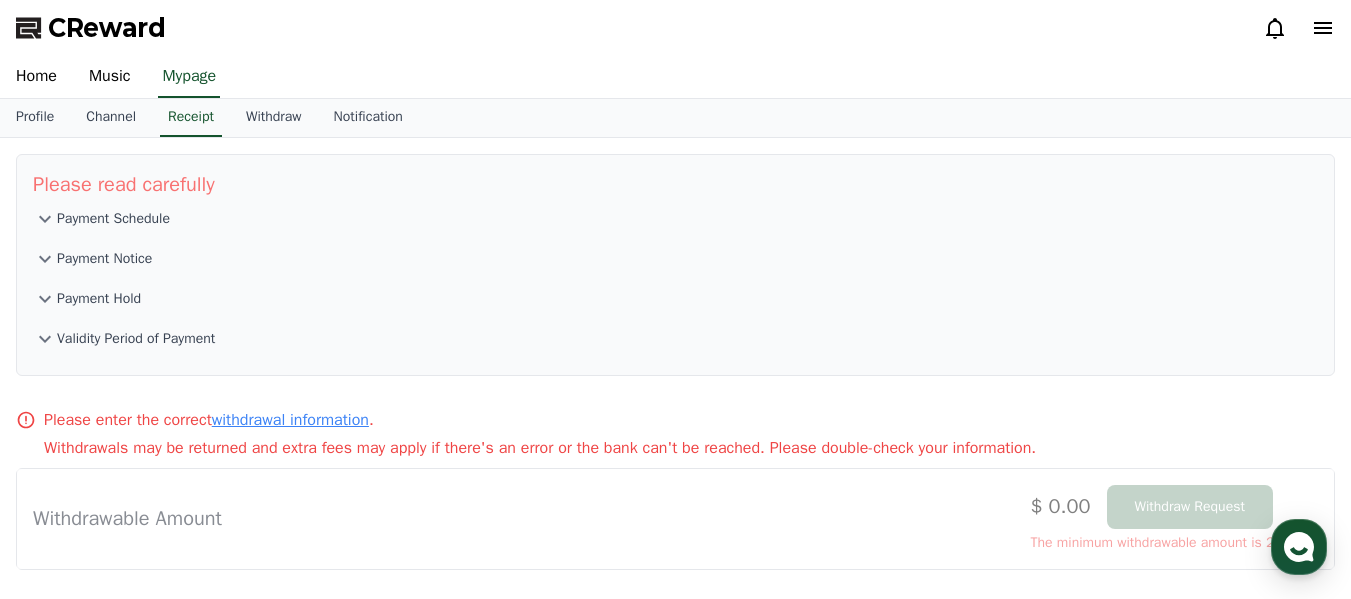 click on "Payment Schedule" at bounding box center (113, 219) 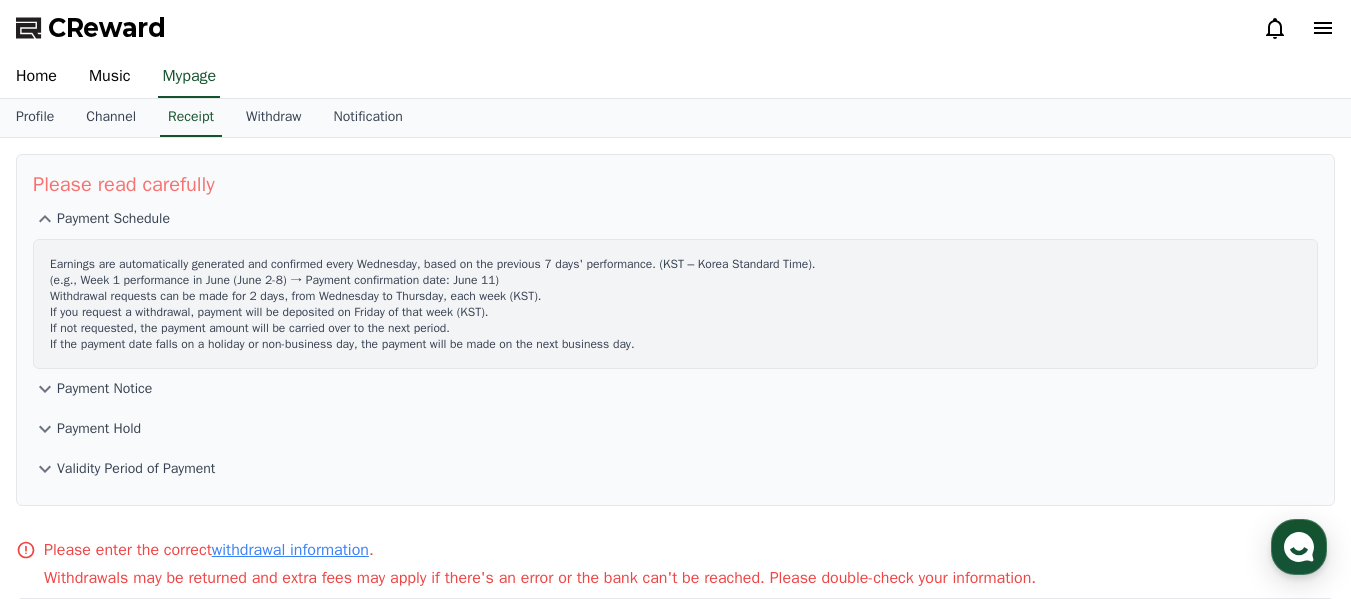 drag, startPoint x: 44, startPoint y: 265, endPoint x: 672, endPoint y: 352, distance: 633.9976 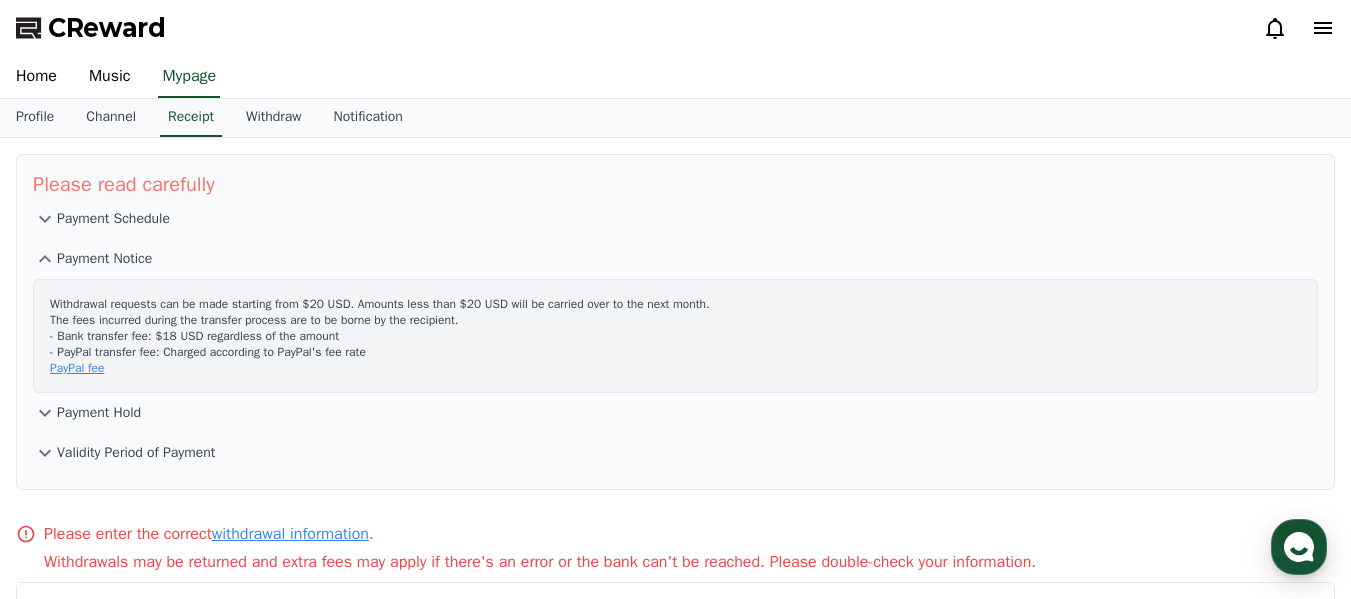 drag, startPoint x: 48, startPoint y: 305, endPoint x: 723, endPoint y: 323, distance: 675.2399 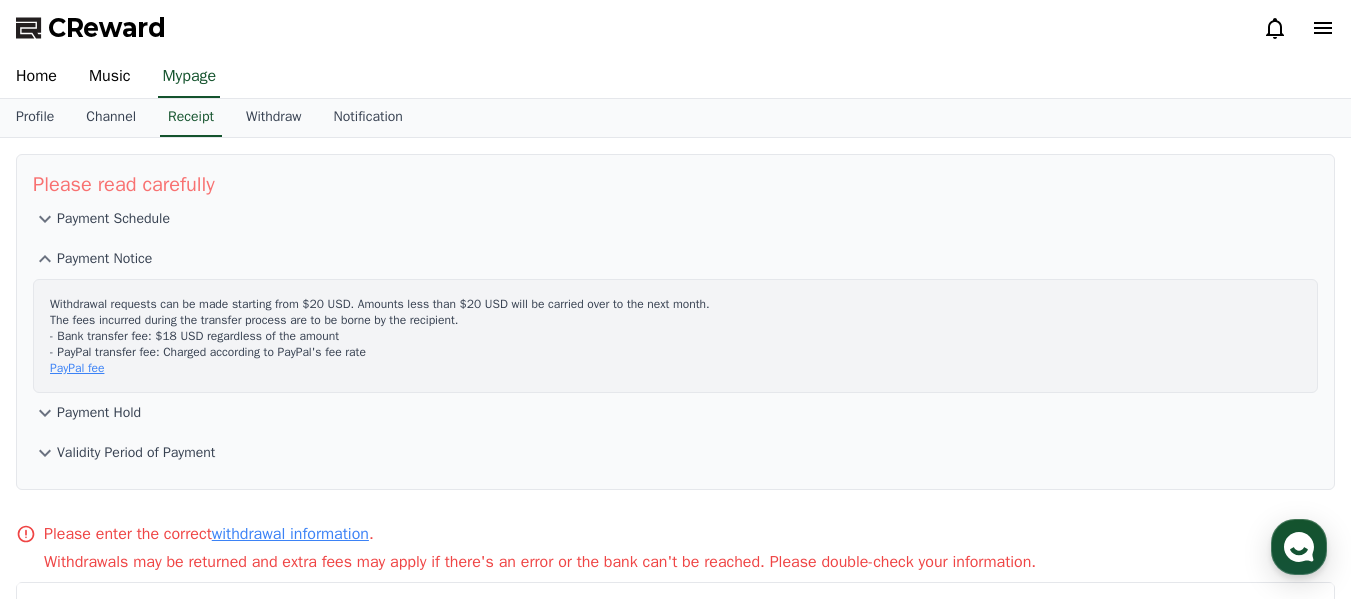 drag, startPoint x: 483, startPoint y: 230, endPoint x: 386, endPoint y: 268, distance: 104.177734 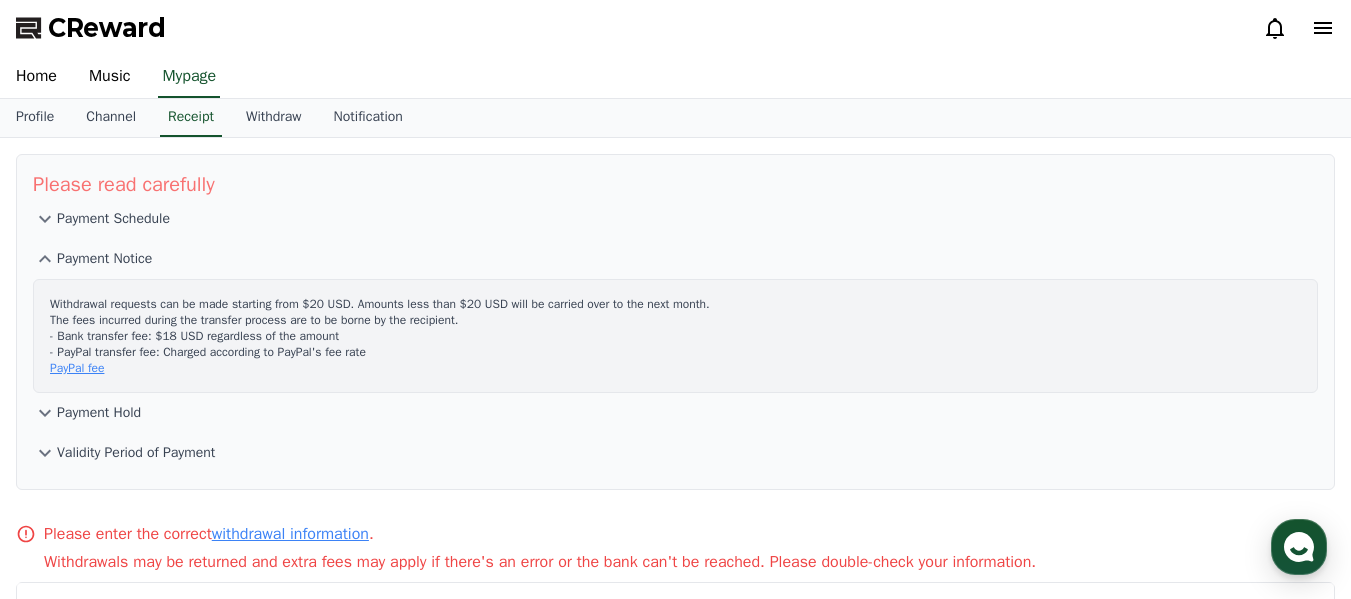 click on "Payment Hold" at bounding box center [99, 413] 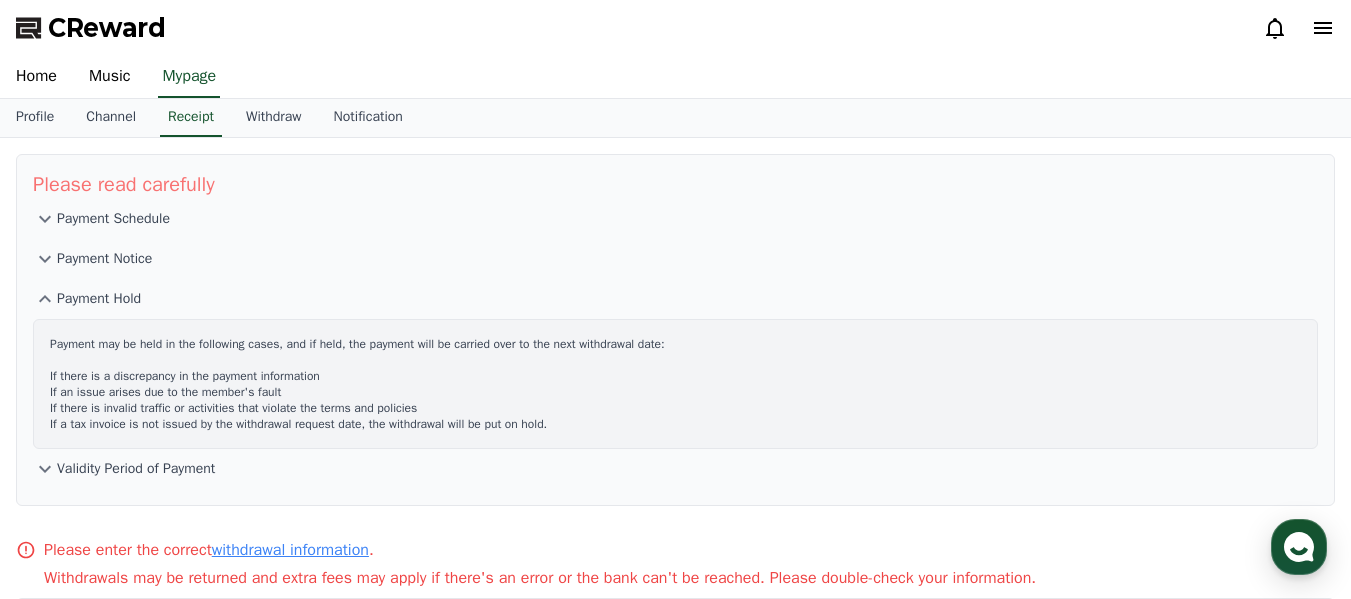 click on "Validity Period of Payment" at bounding box center [136, 469] 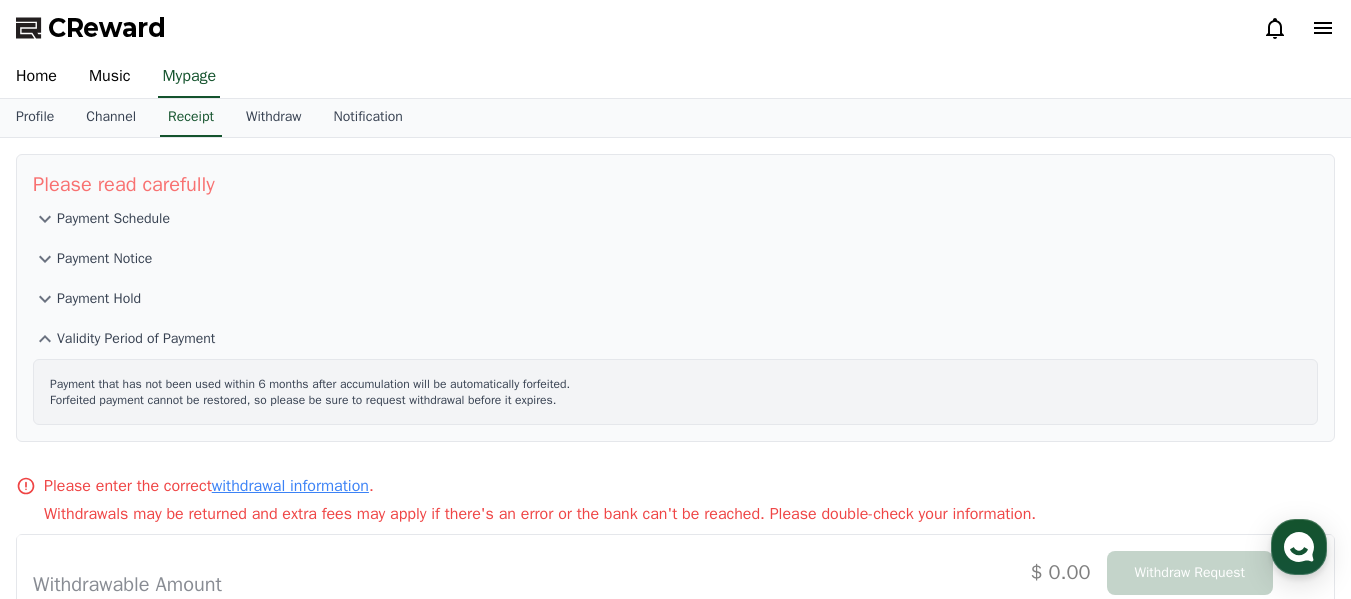 click on "Payment Notice" at bounding box center [104, 259] 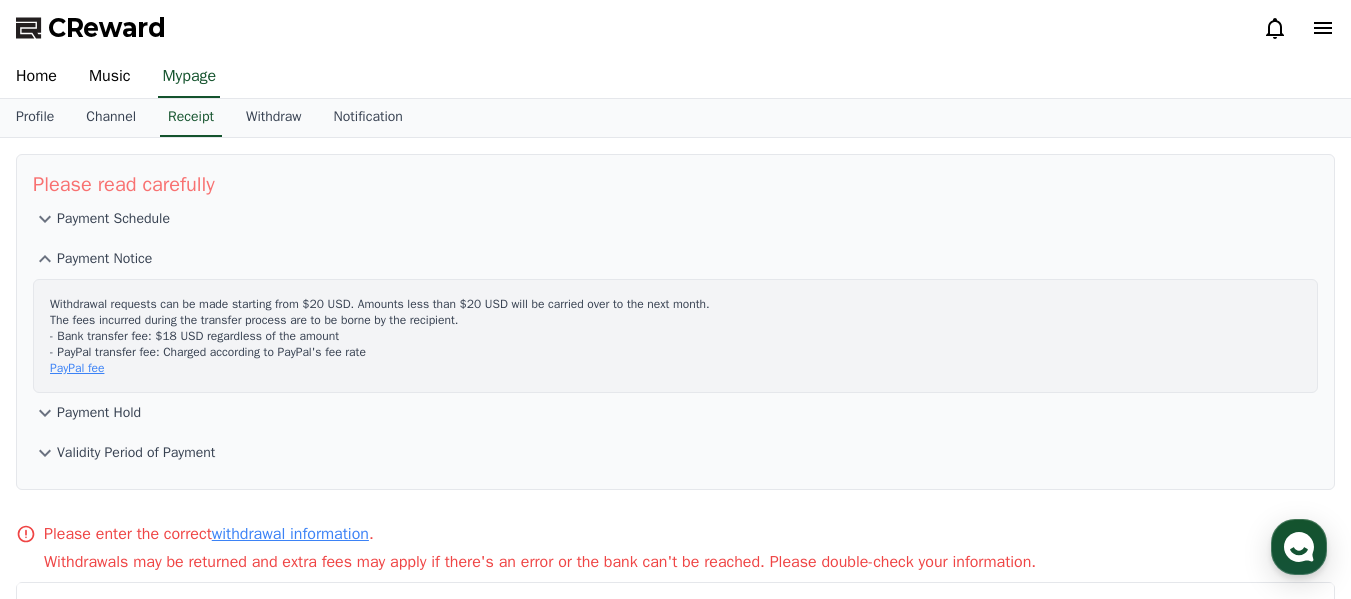 drag, startPoint x: 163, startPoint y: 355, endPoint x: 331, endPoint y: 353, distance: 168.0119 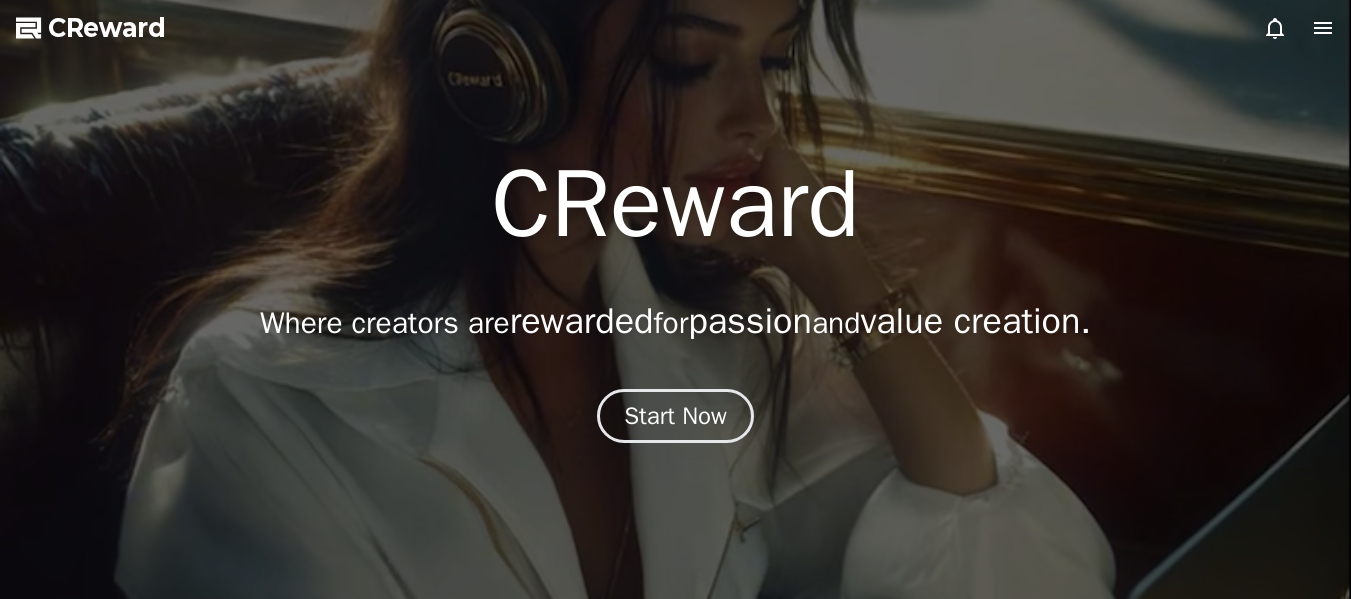 scroll, scrollTop: 0, scrollLeft: 0, axis: both 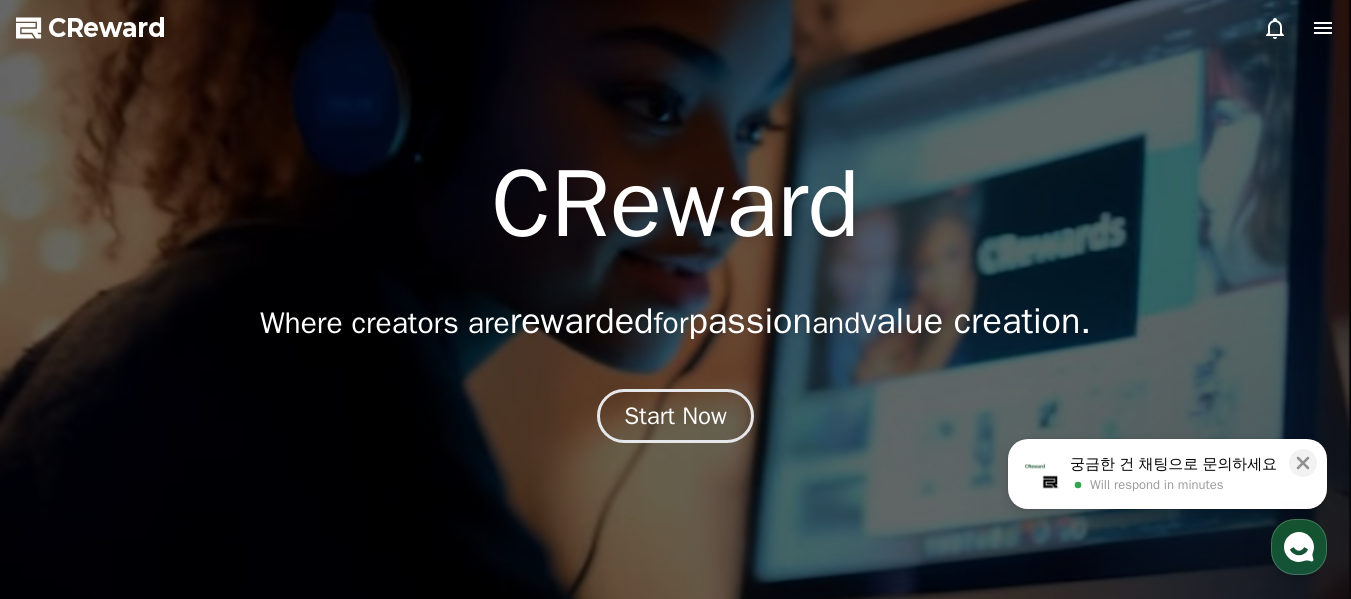 click on "Will respond in minutes" at bounding box center [1156, 485] 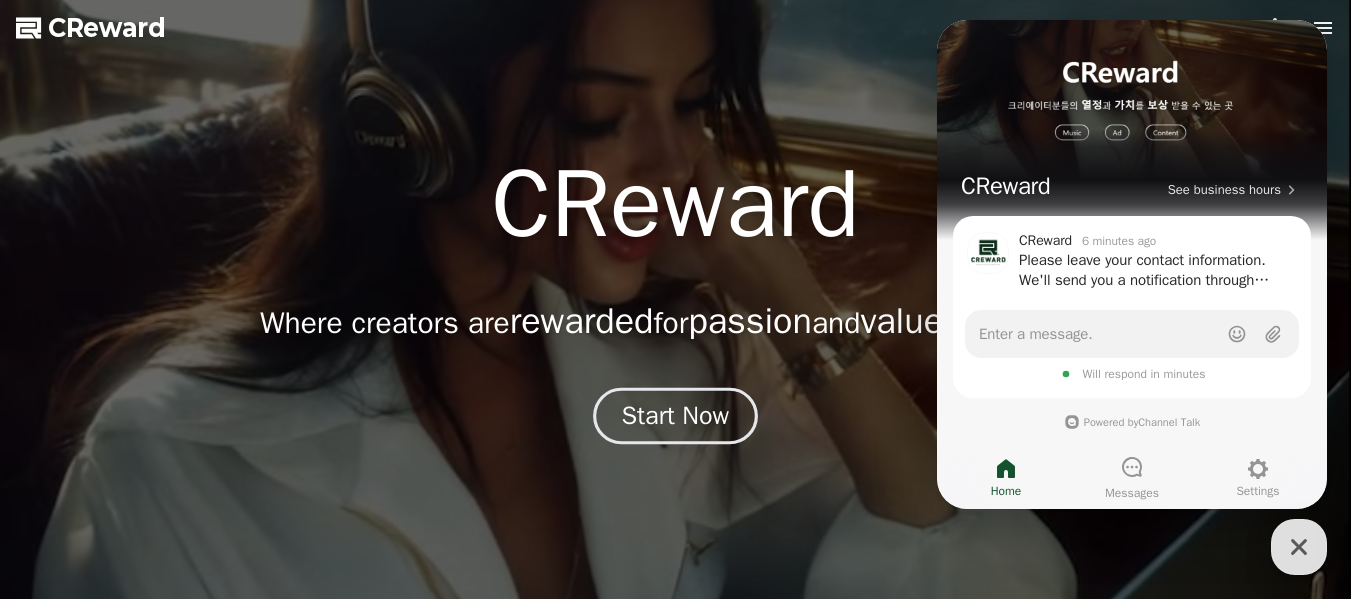 click on "Start Now" at bounding box center [676, 416] 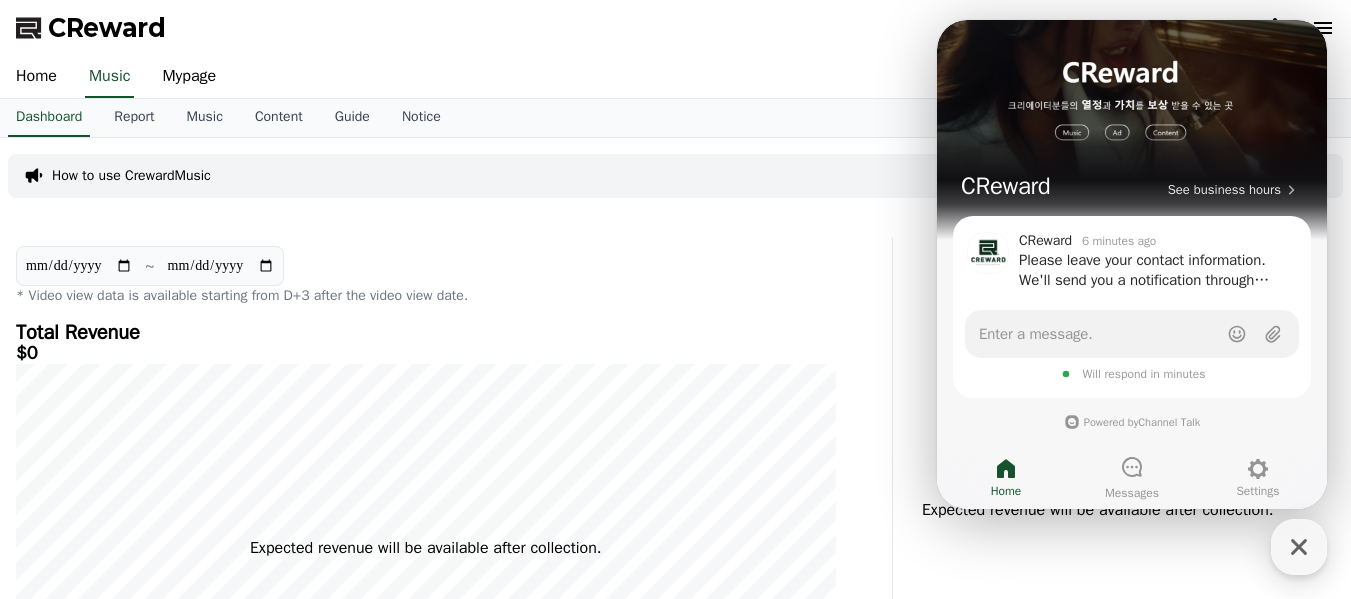 click on "How to use CrewardMusic" at bounding box center (675, 176) 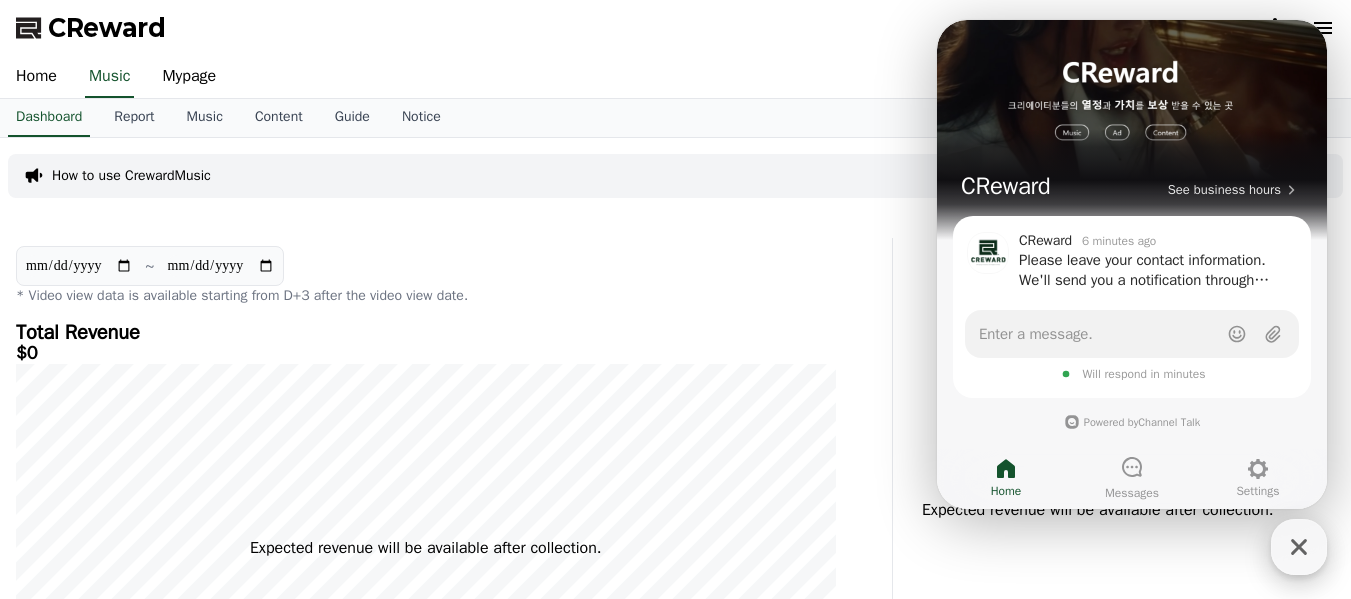 click 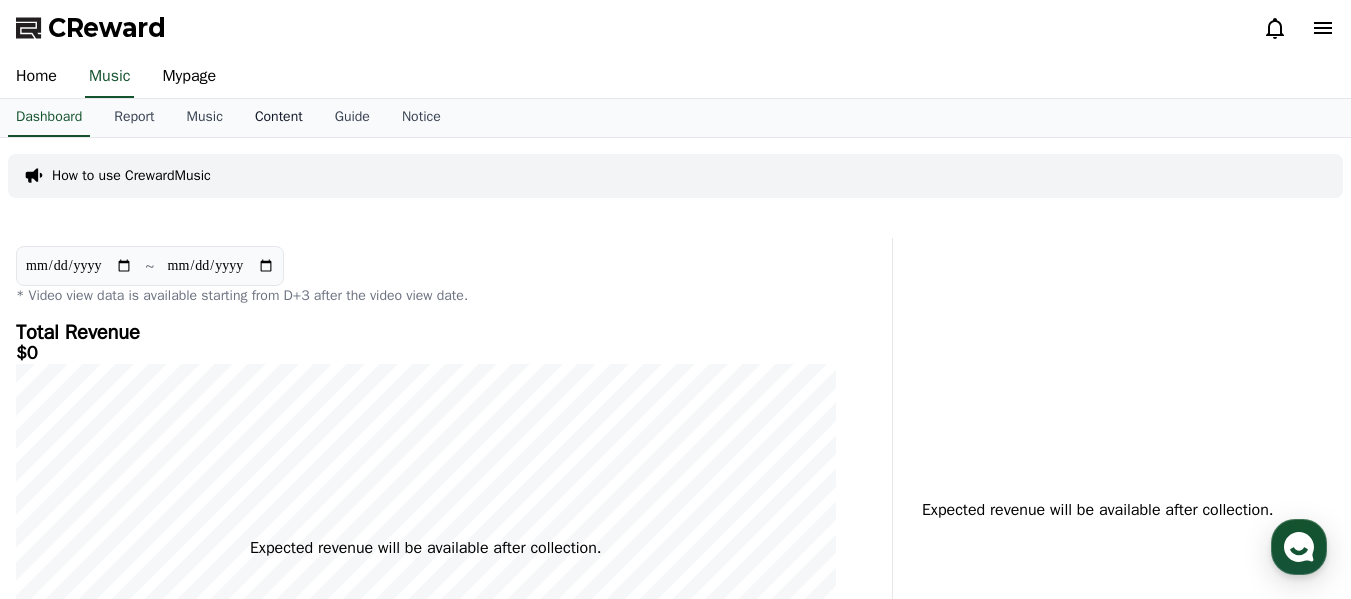 click on "Content" at bounding box center (279, 118) 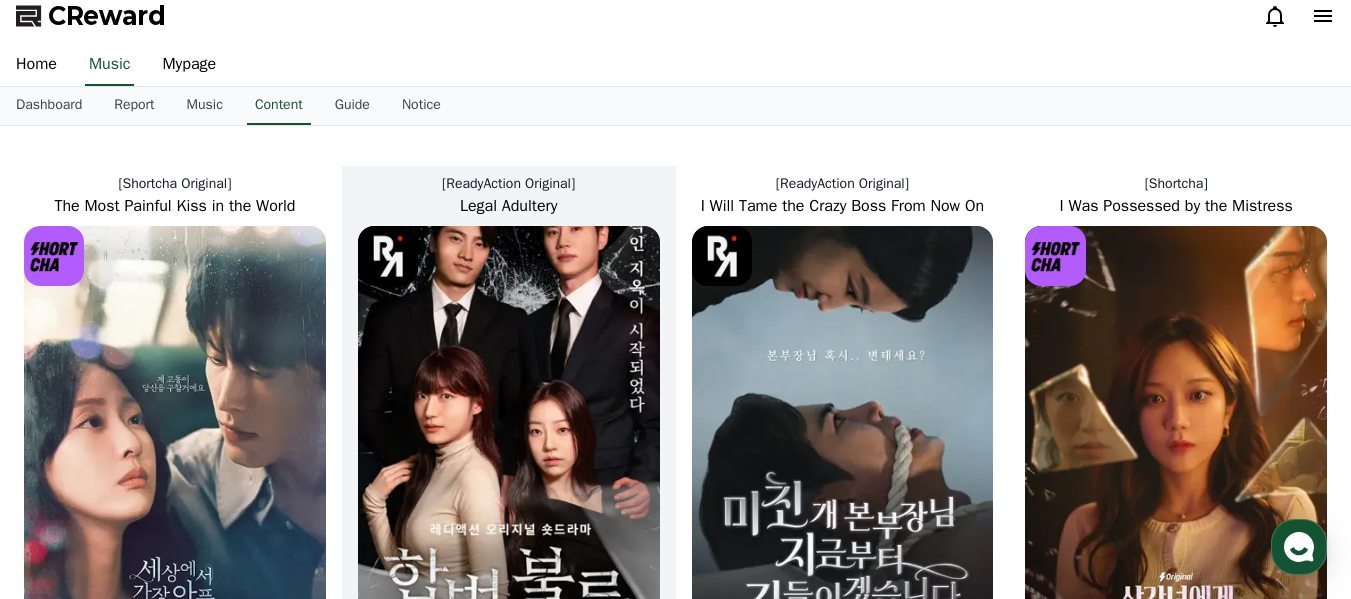 scroll, scrollTop: 0, scrollLeft: 0, axis: both 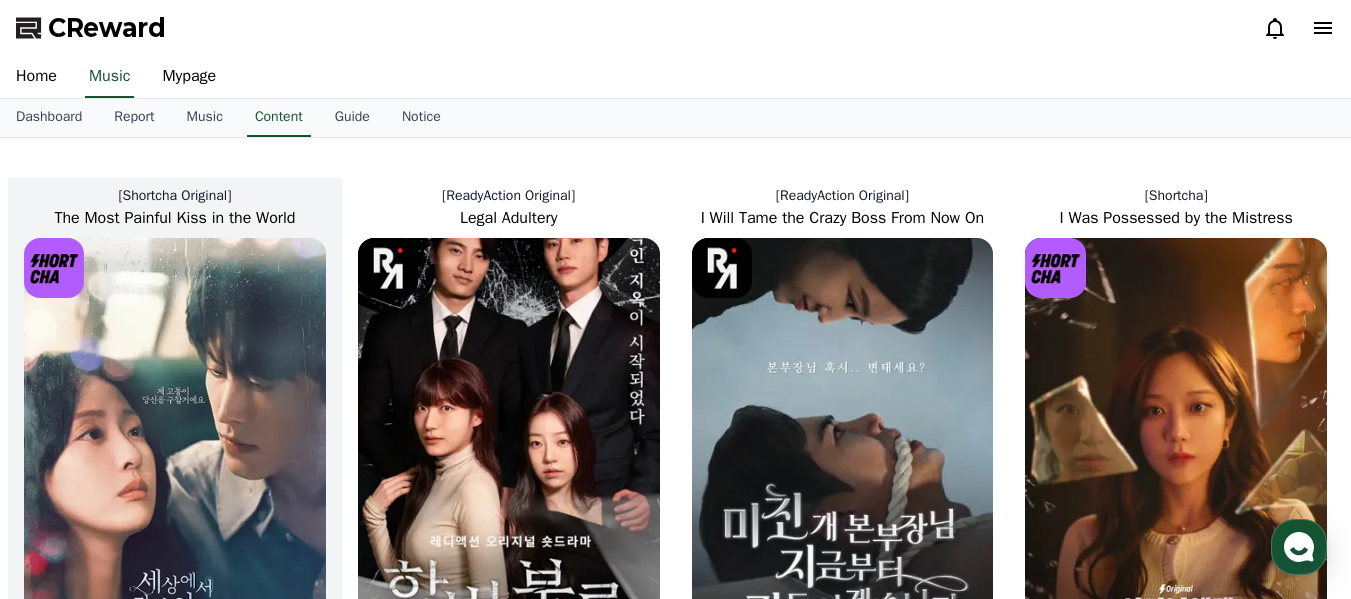 click on "[Shortcha  Original]" at bounding box center [175, 196] 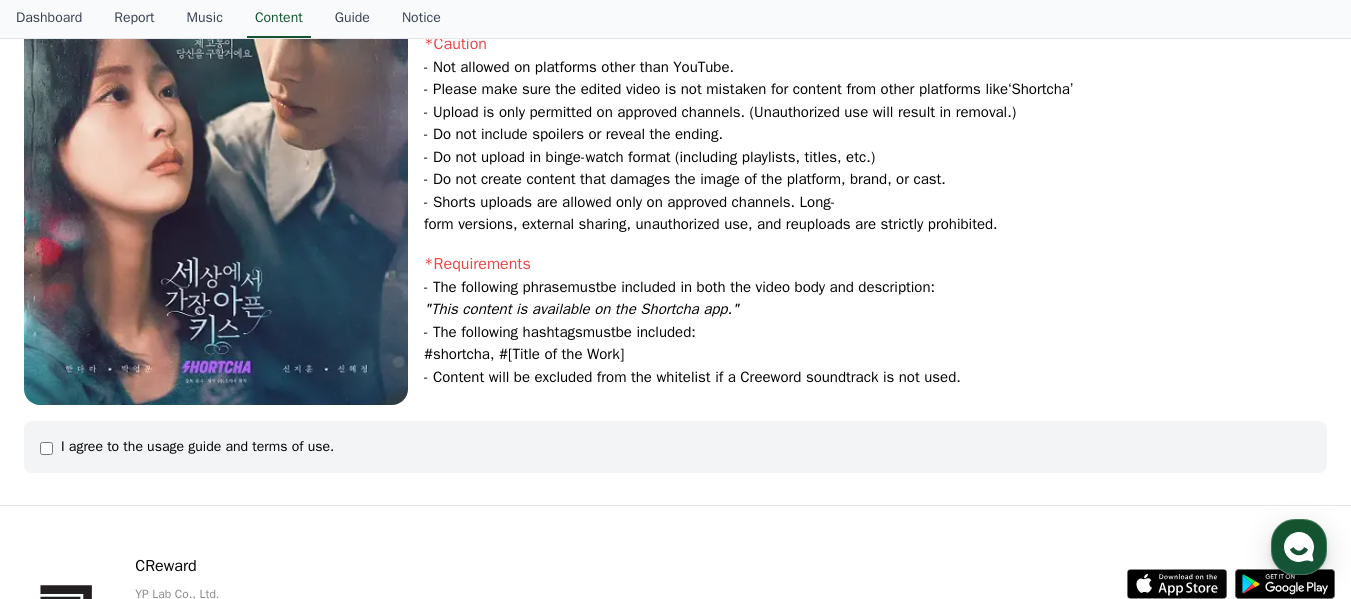 scroll, scrollTop: 511, scrollLeft: 0, axis: vertical 